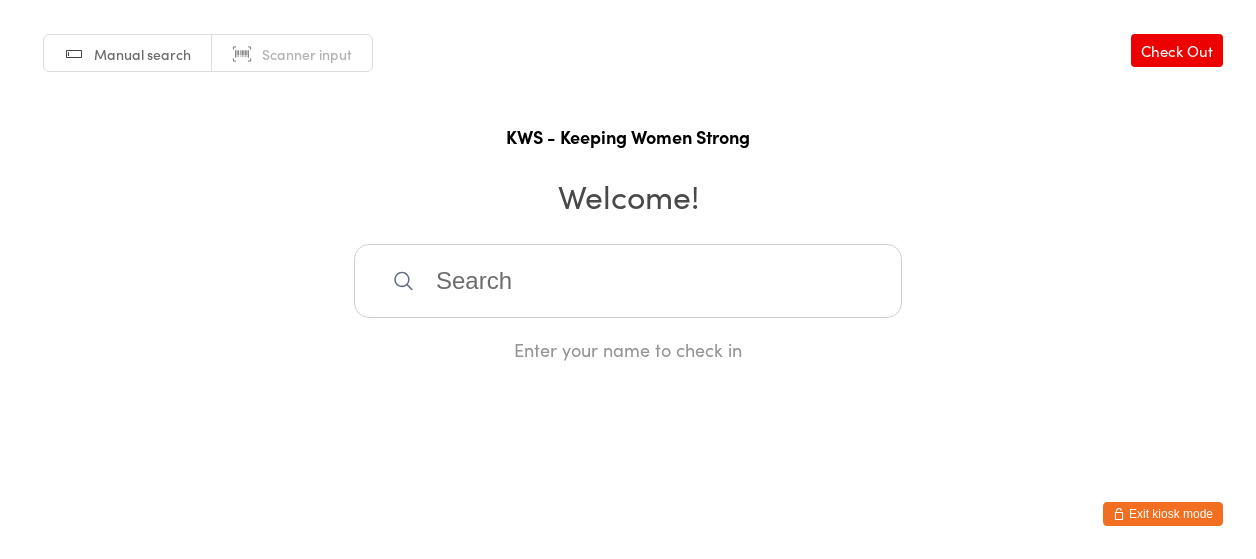 scroll, scrollTop: 0, scrollLeft: 0, axis: both 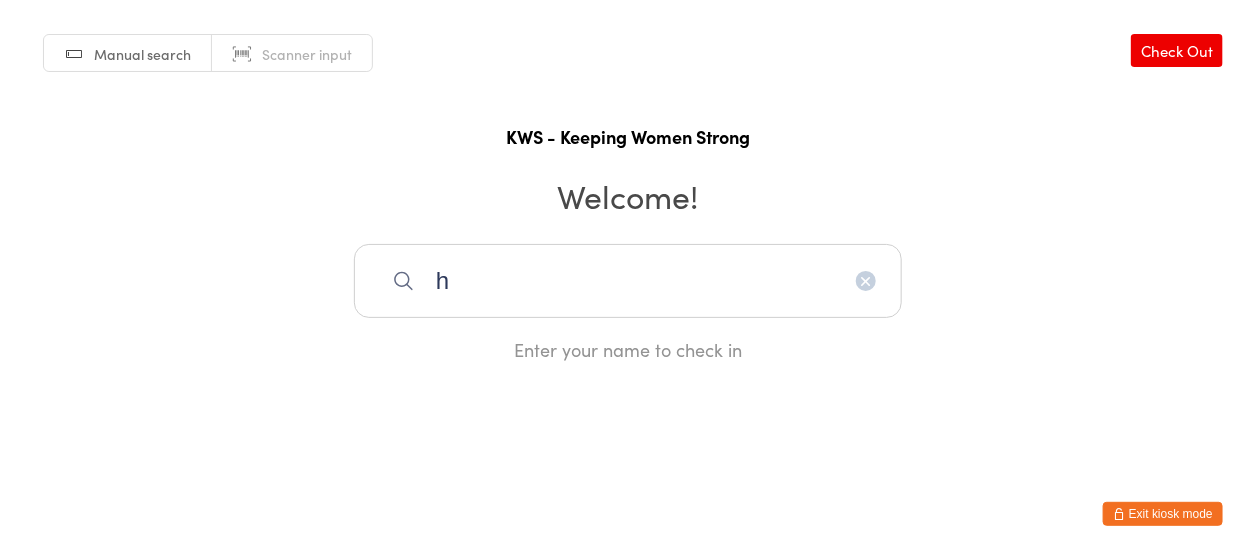 type on "h" 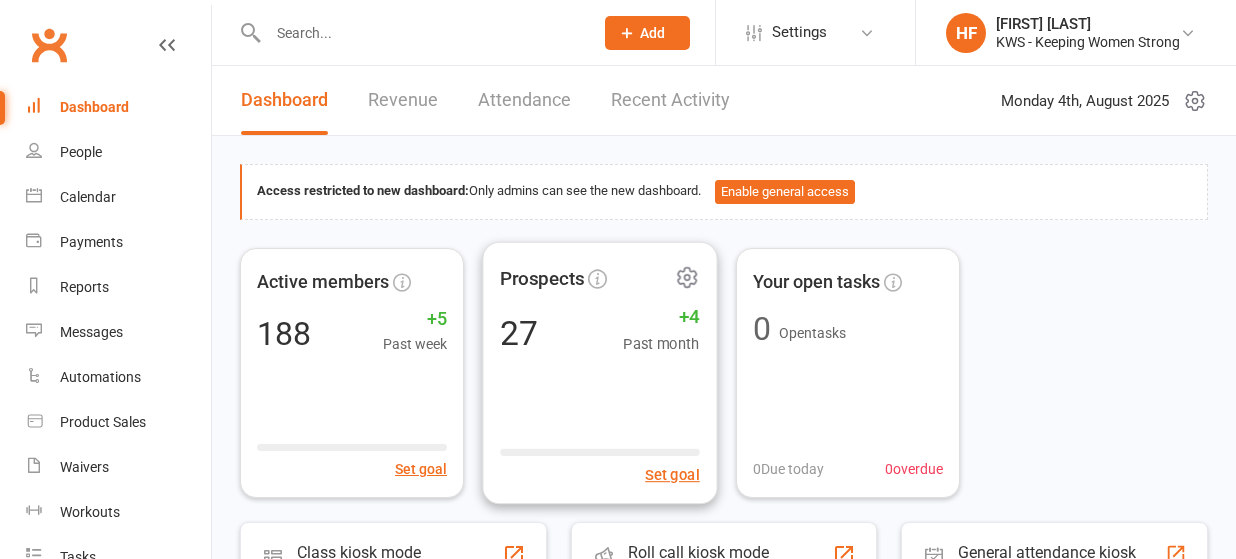 scroll, scrollTop: 0, scrollLeft: 0, axis: both 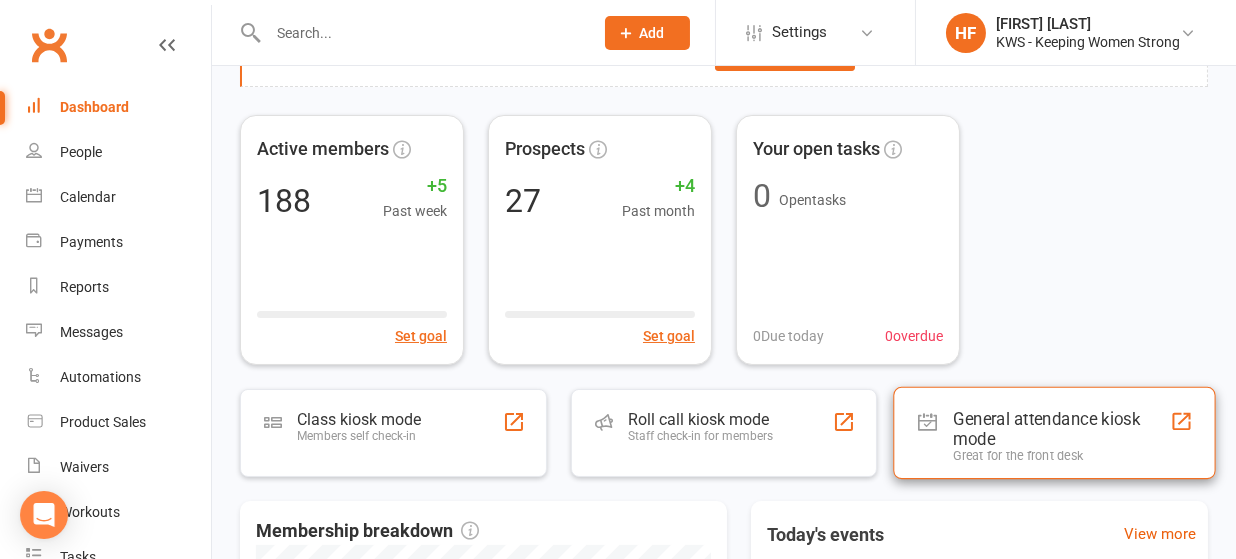 click on "General attendance kiosk mode" at bounding box center (1062, 428) 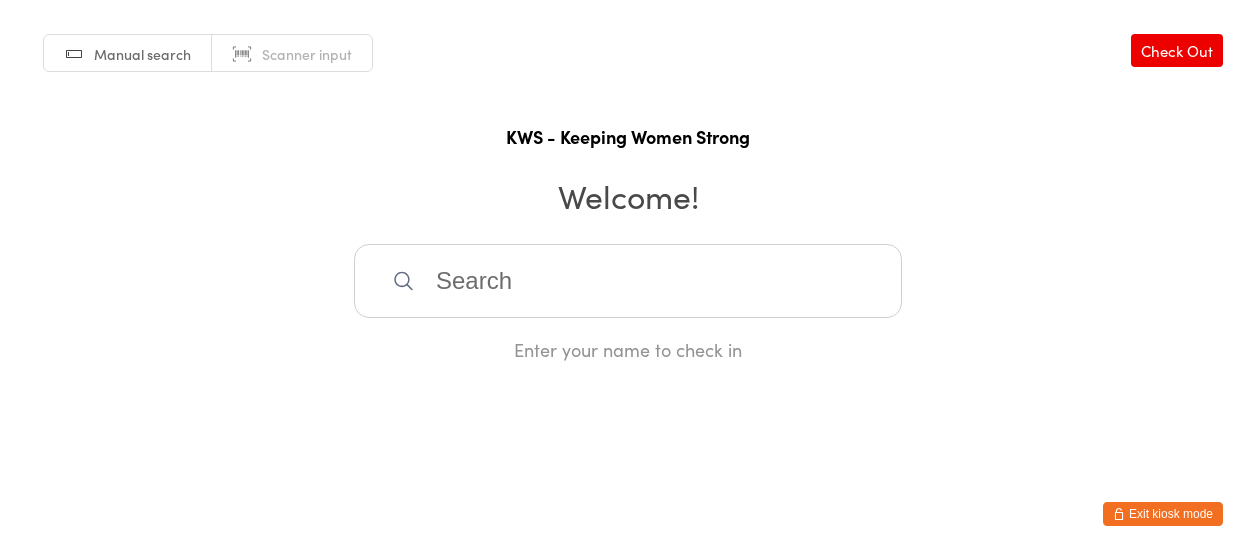 scroll, scrollTop: 0, scrollLeft: 0, axis: both 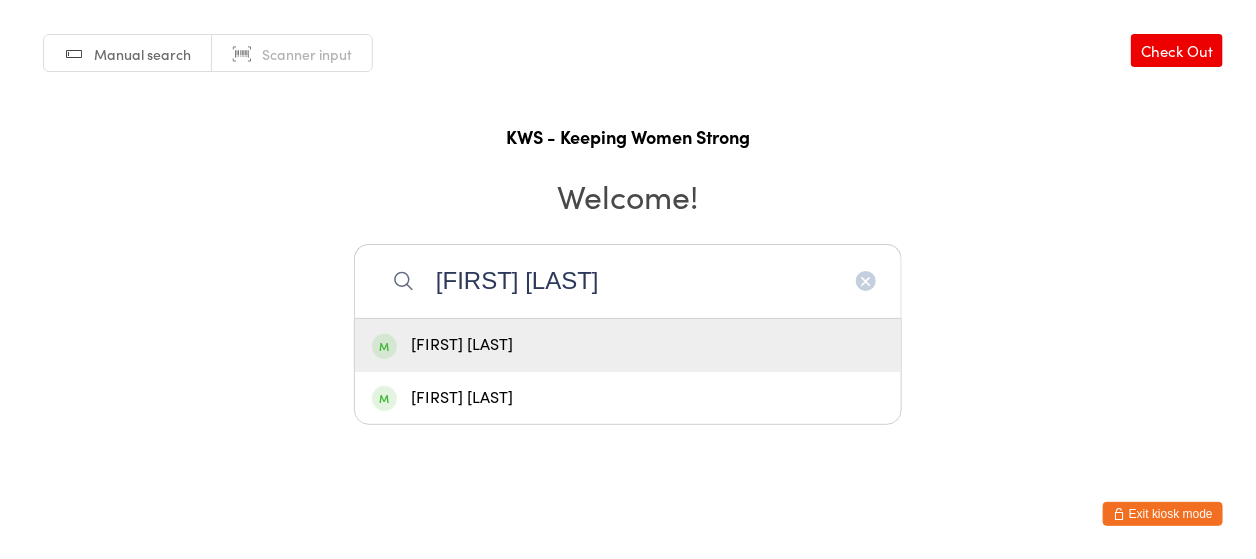 type on "[FIRST] [LAST]" 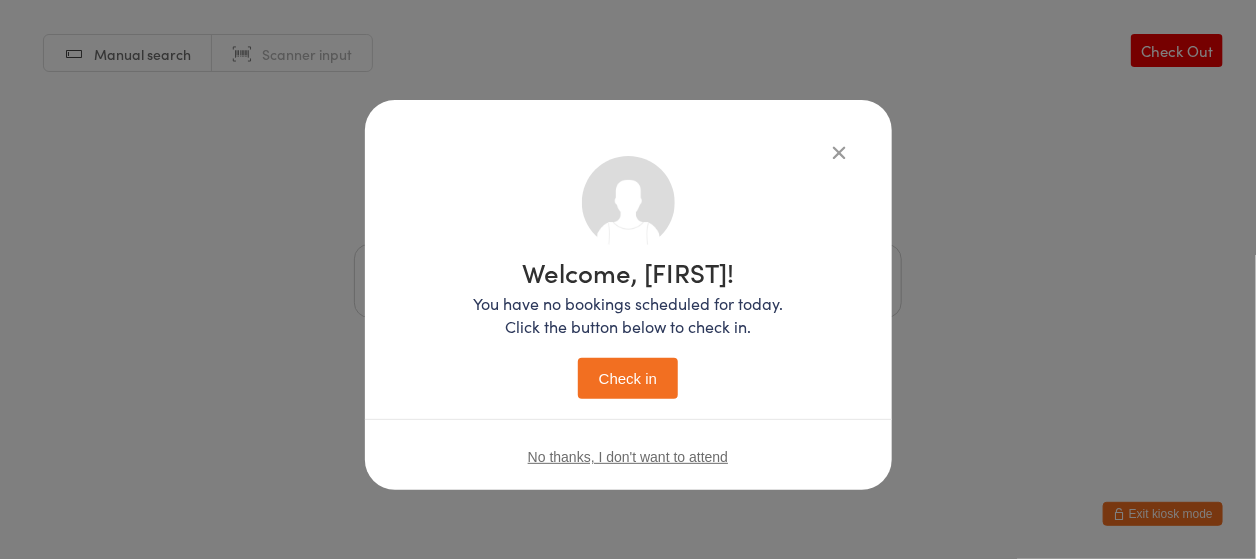 click on "Check in" at bounding box center [628, 378] 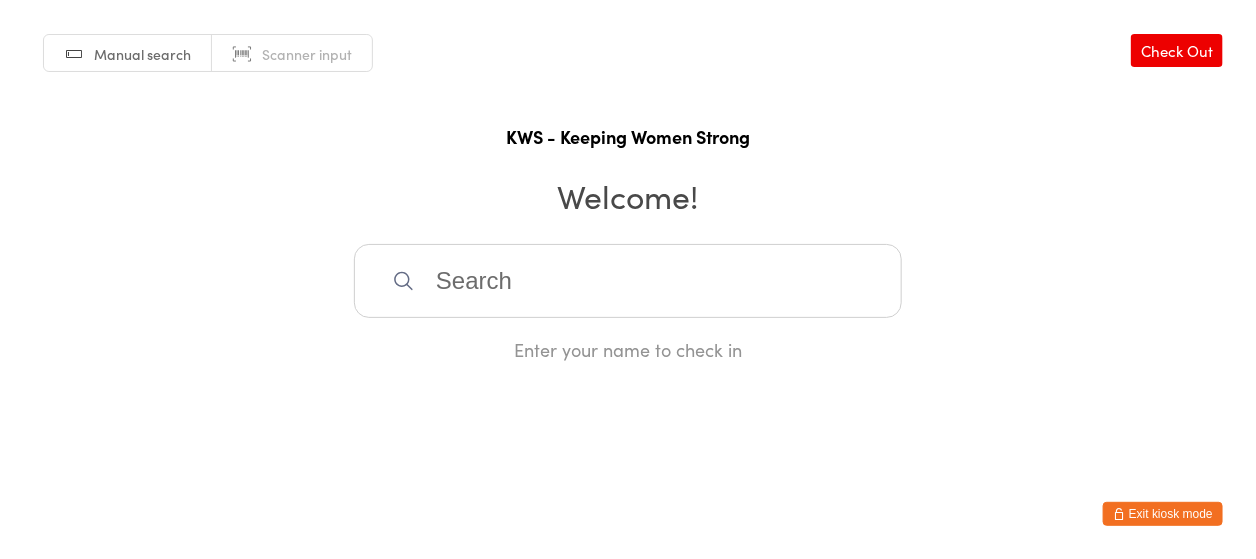 click at bounding box center [628, 281] 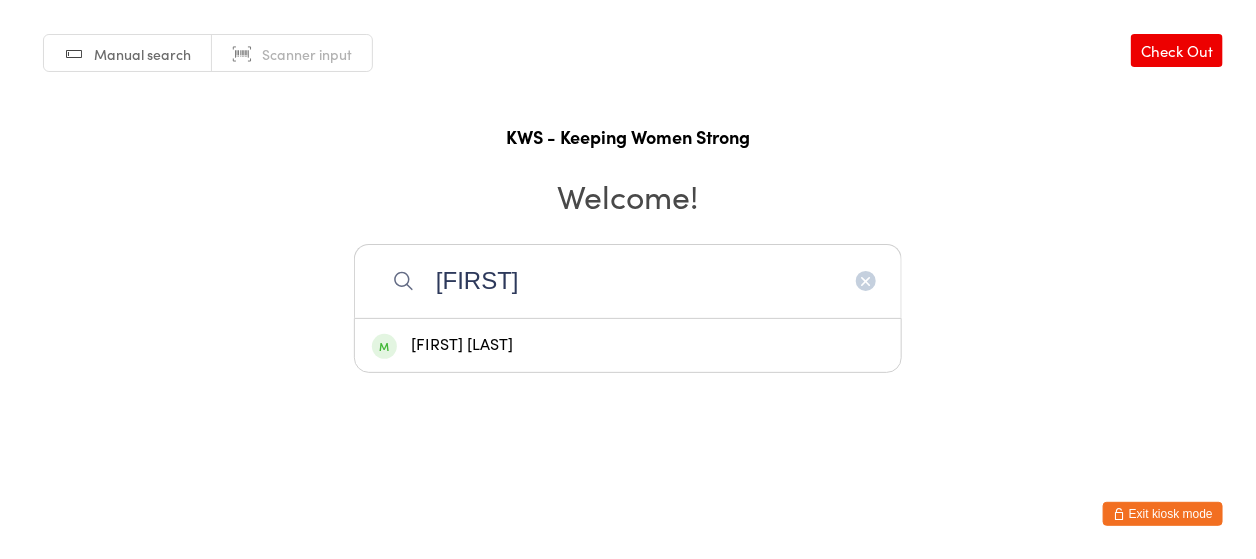 type on "[FIRST]" 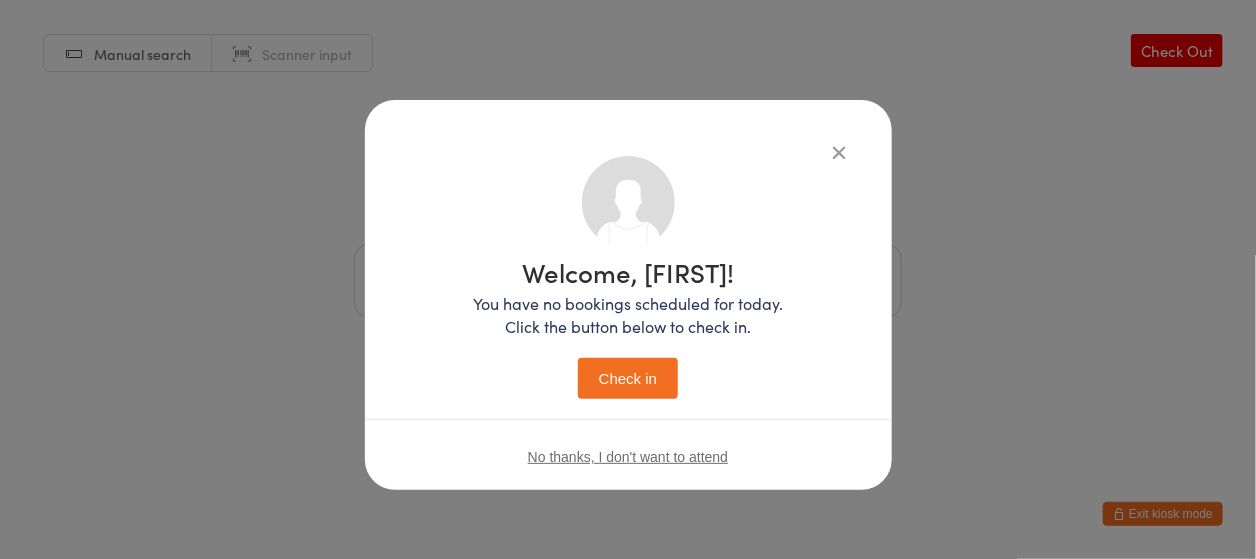click on "Check in" at bounding box center [628, 378] 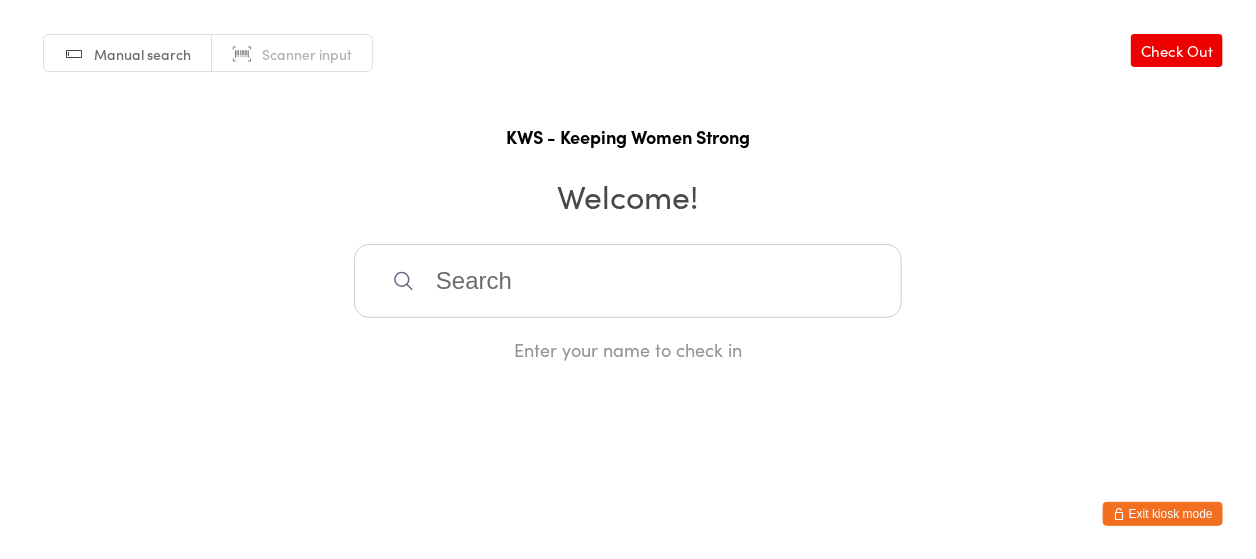 click at bounding box center (628, 281) 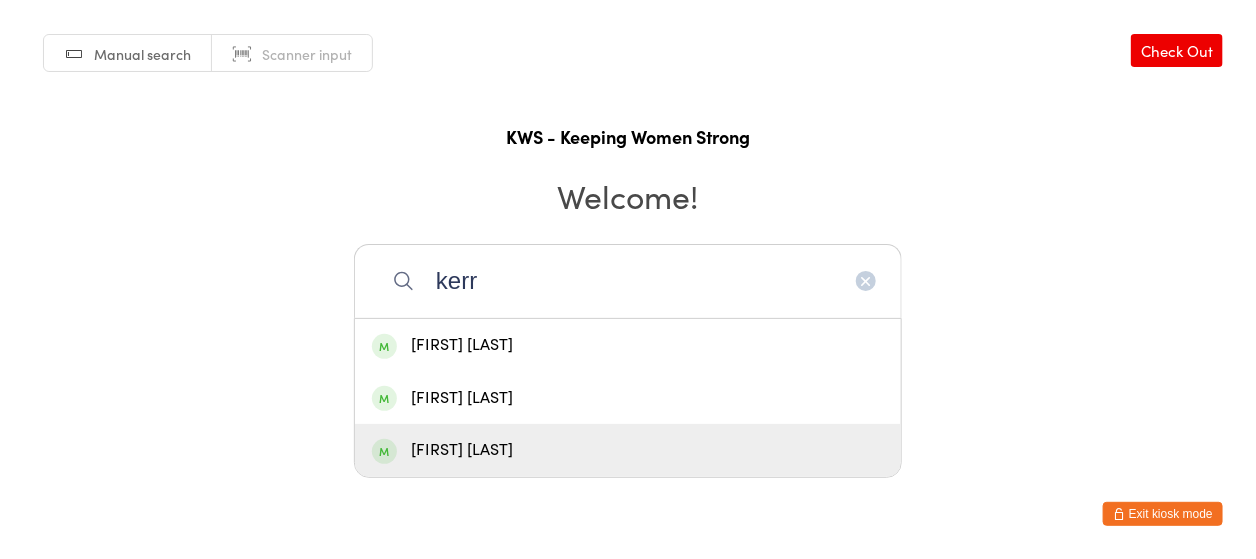type on "kerr" 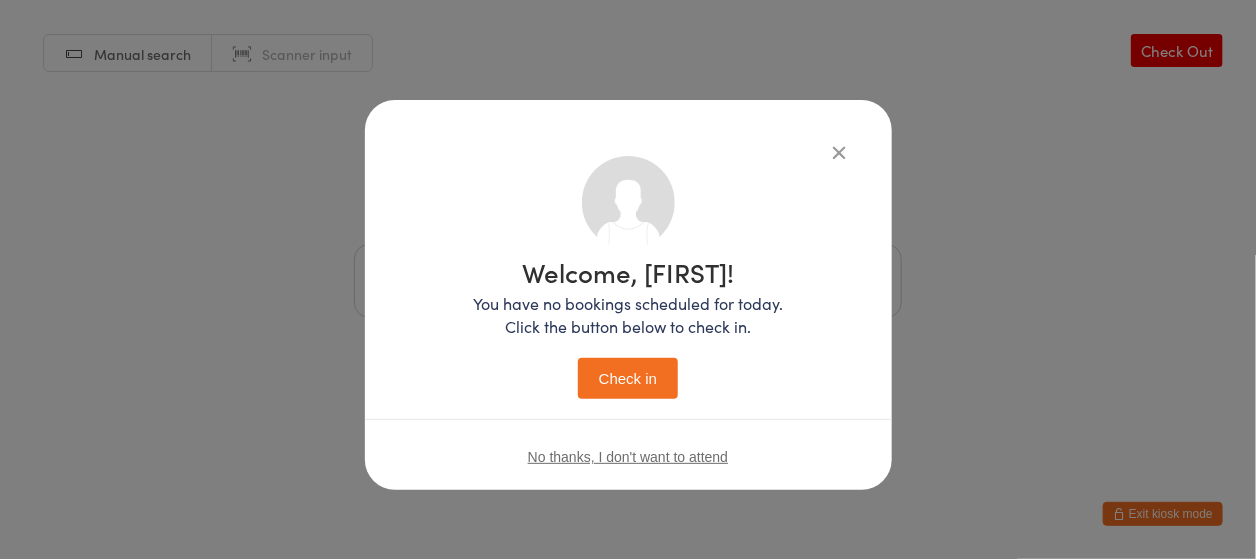 click on "Check in" at bounding box center (628, 378) 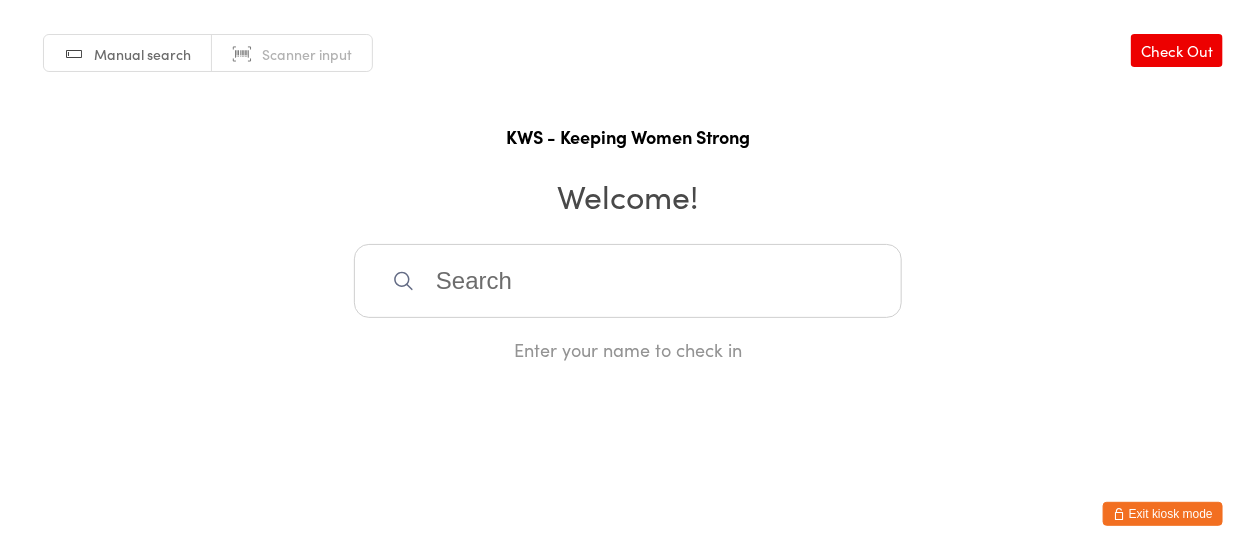 click at bounding box center [628, 281] 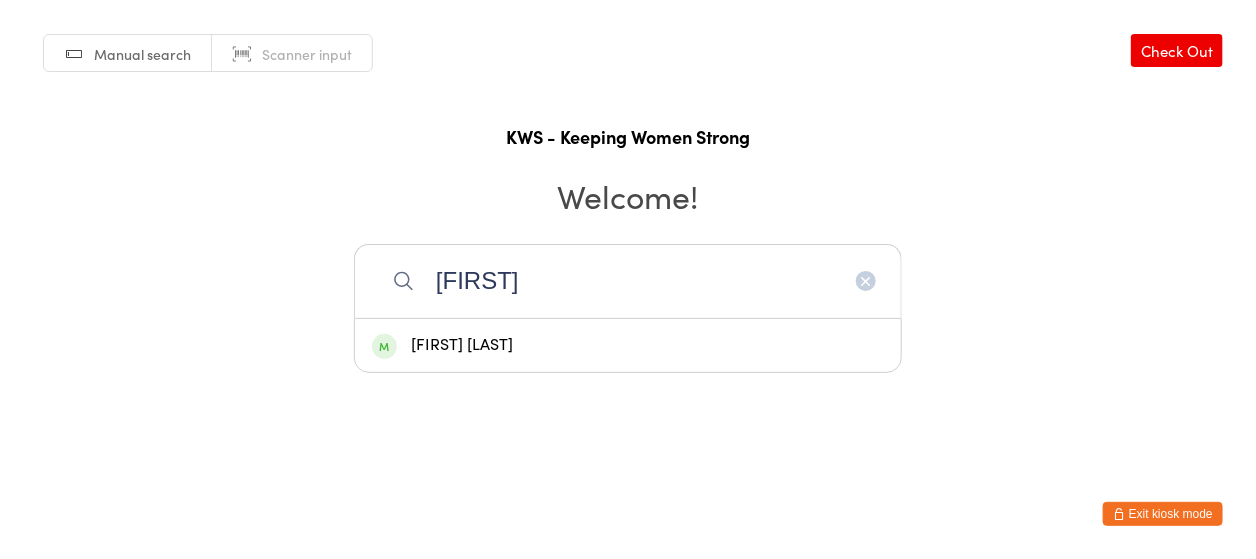 type on "[FIRST]" 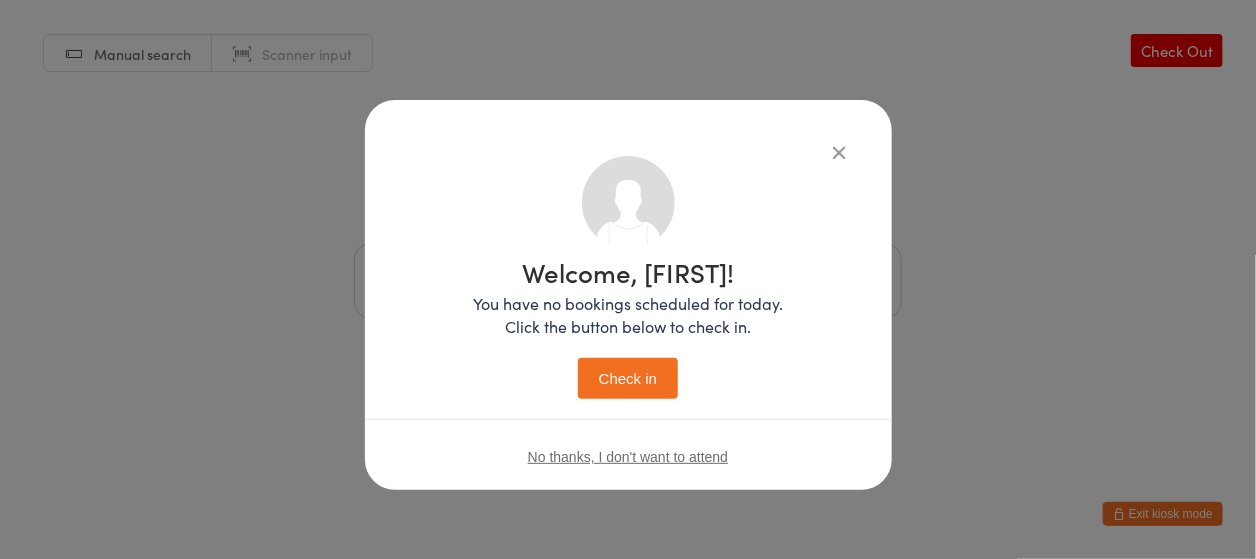 click on "Check in" at bounding box center (628, 378) 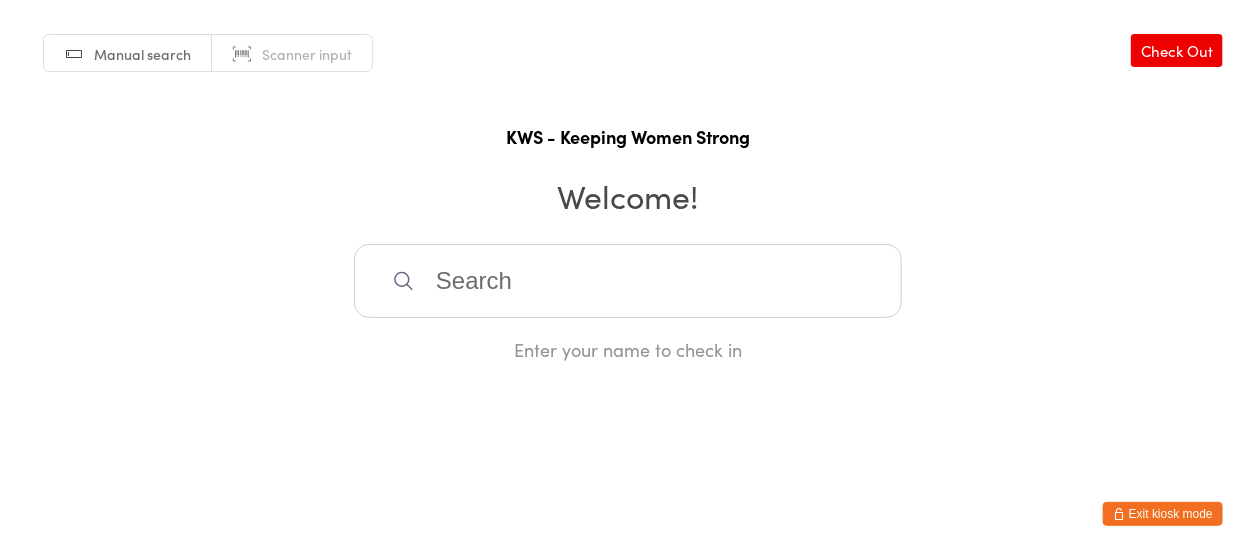 click at bounding box center (628, 281) 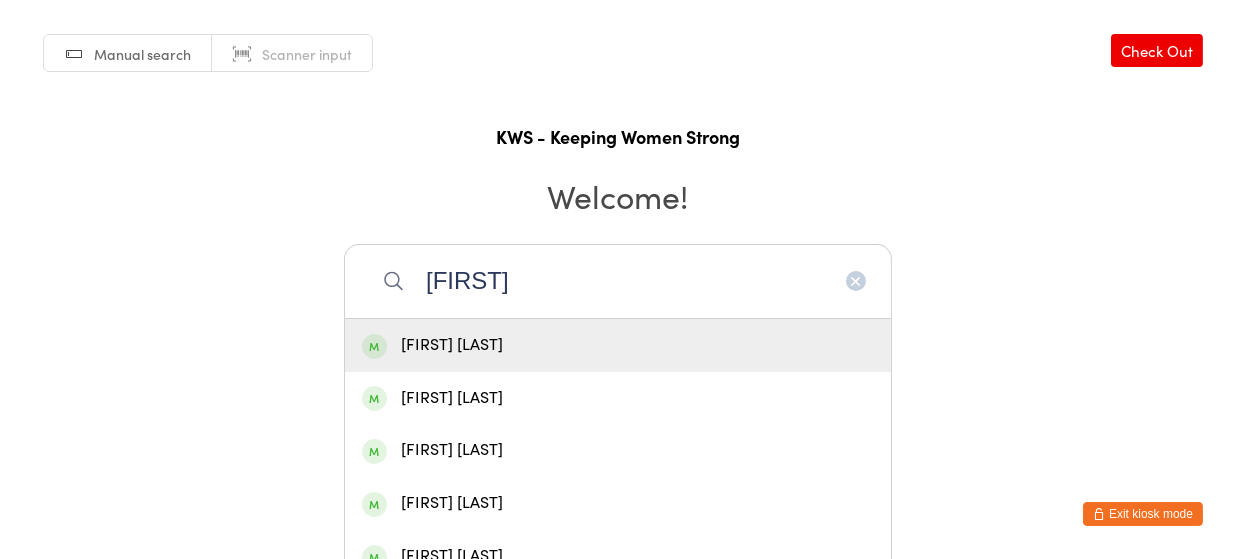 type on "[FIRST]" 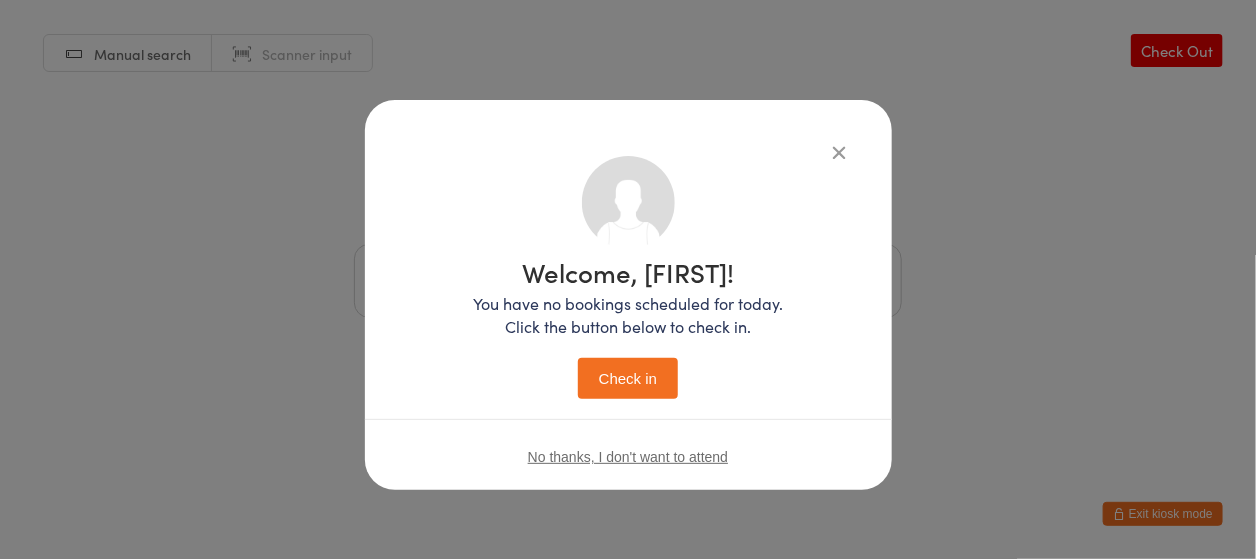 click on "Check in" at bounding box center [628, 378] 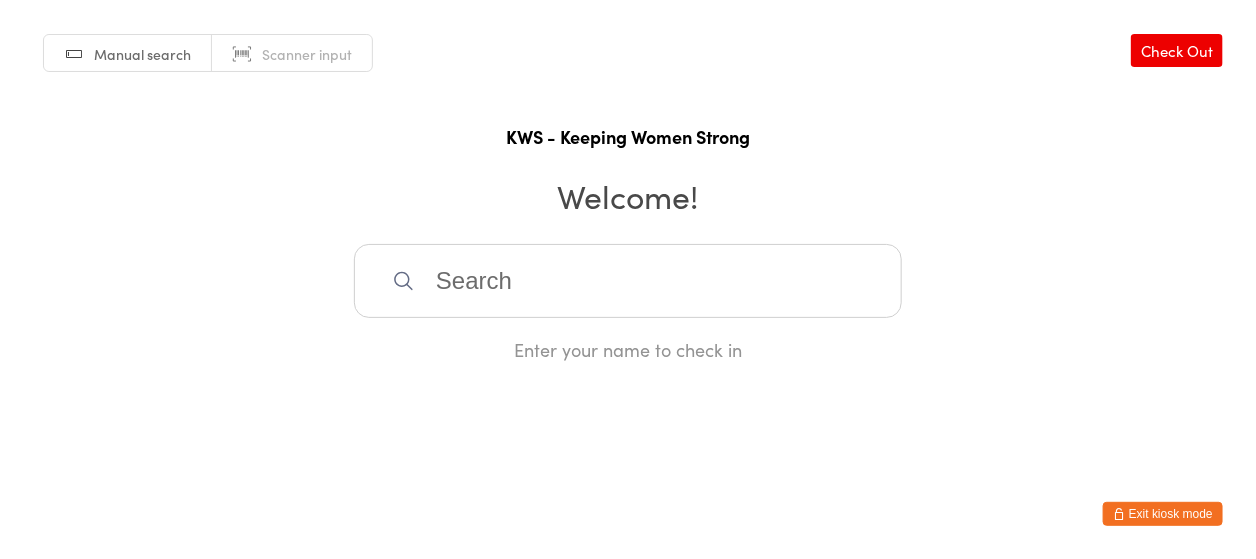 click at bounding box center (628, 281) 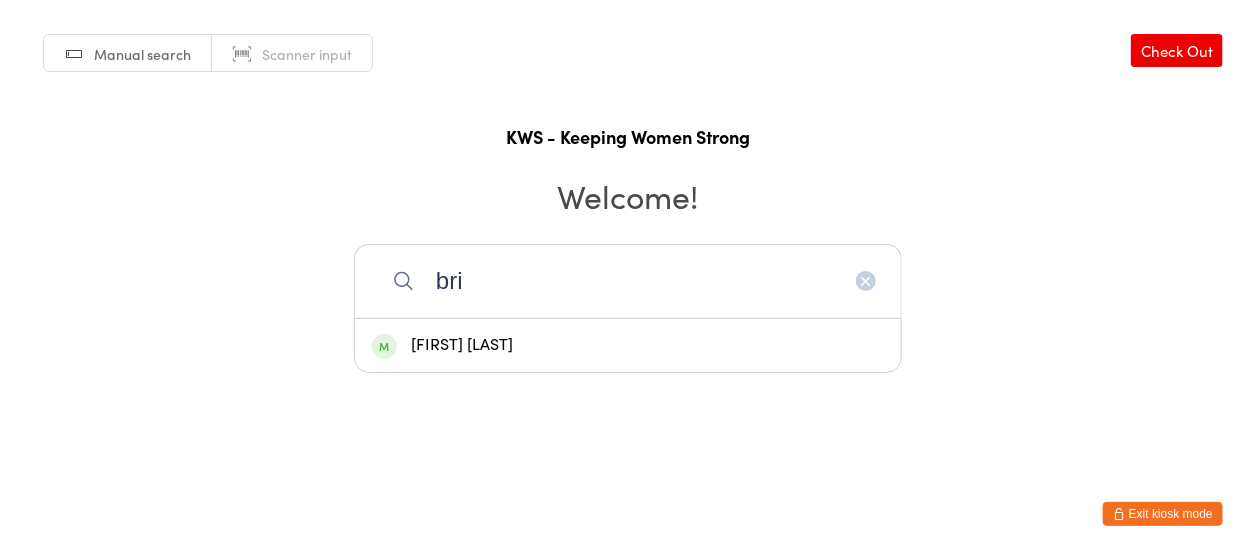 type on "bri" 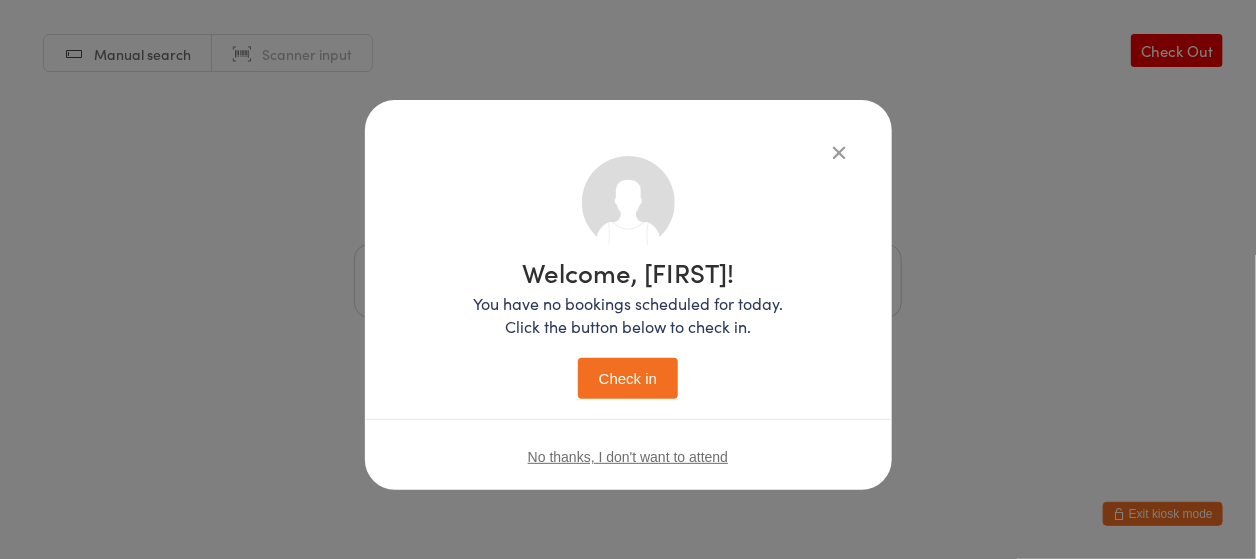 click on "Check in" at bounding box center [628, 378] 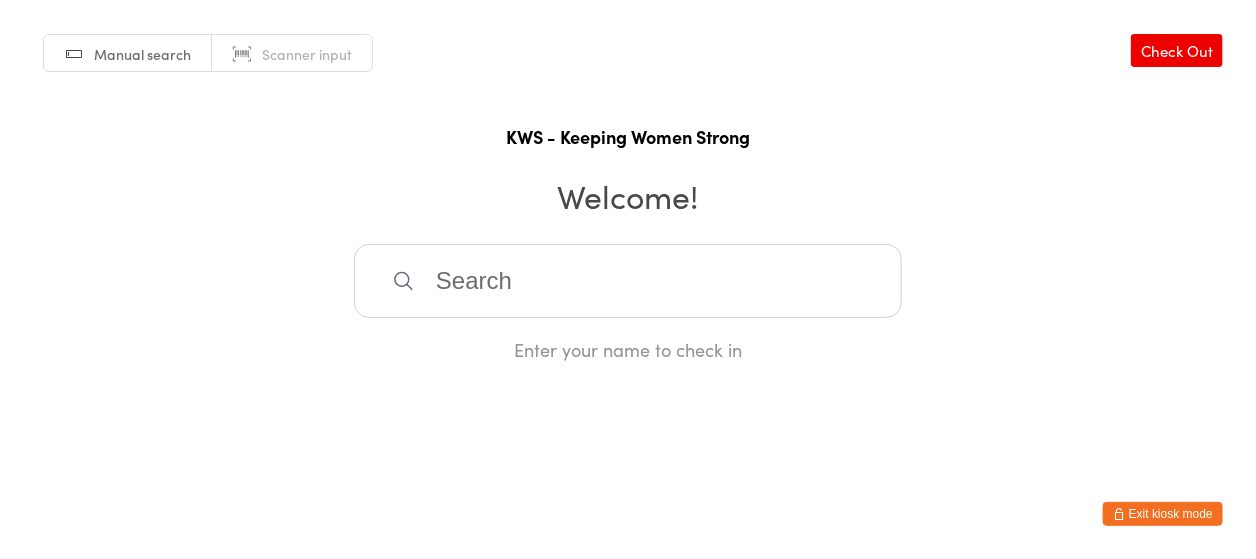 drag, startPoint x: 437, startPoint y: 280, endPoint x: 627, endPoint y: 279, distance: 190.00262 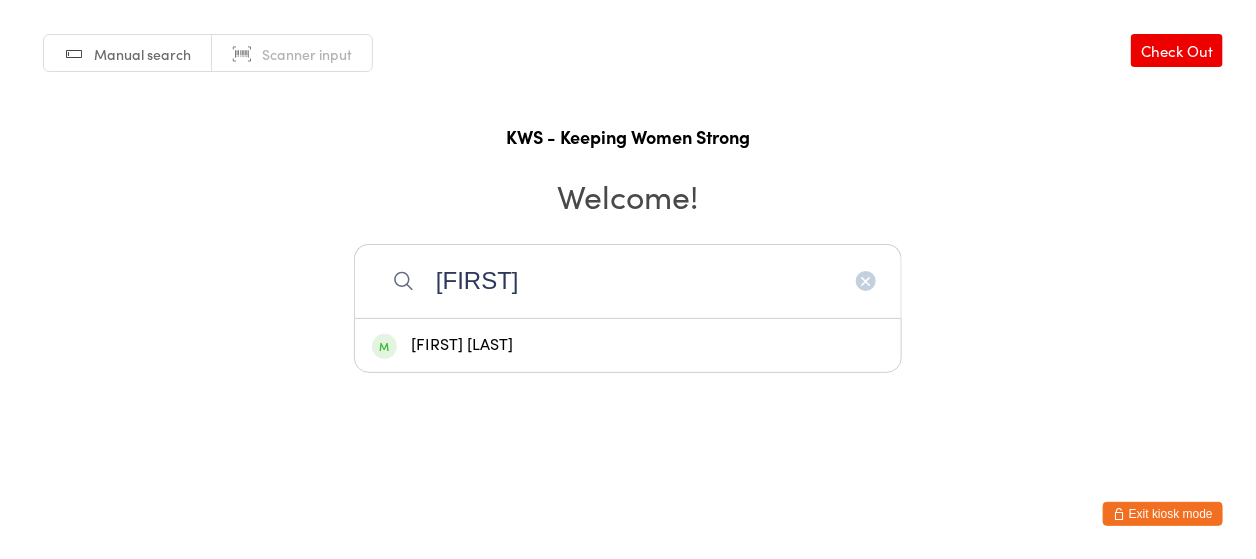 type on "[FIRST]" 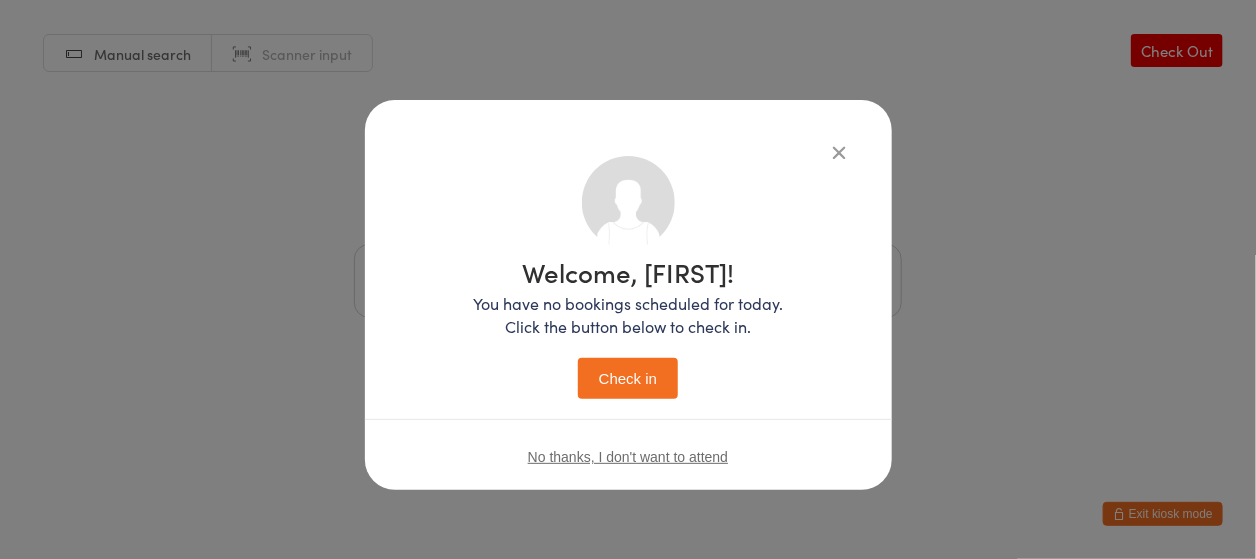 click on "Check in" at bounding box center (628, 378) 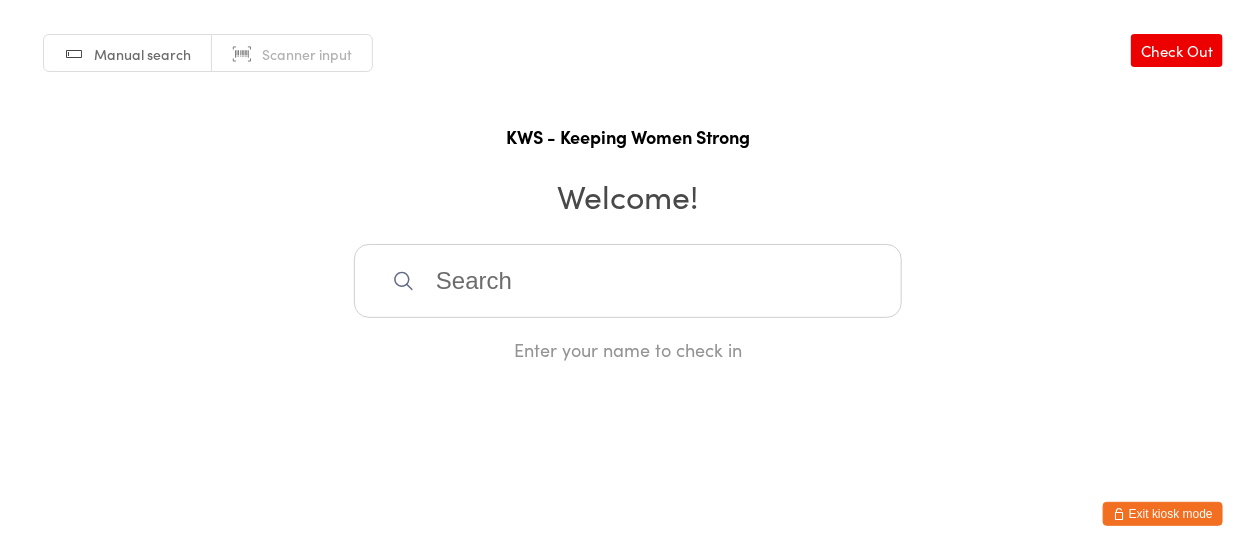 click on "Welcome!" at bounding box center [628, 195] 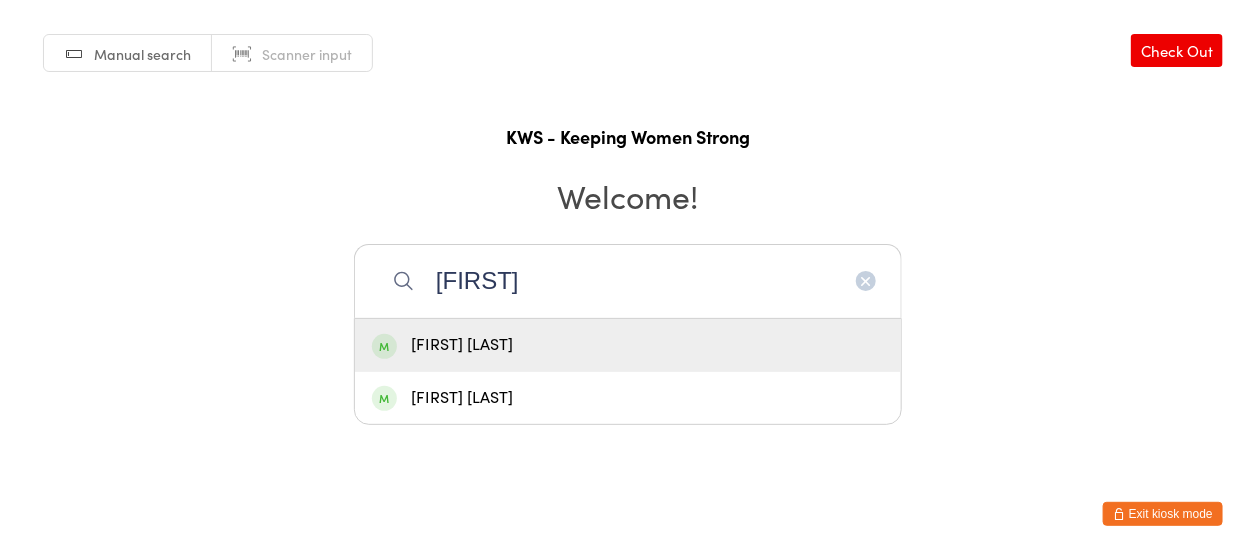 type on "[FIRST]" 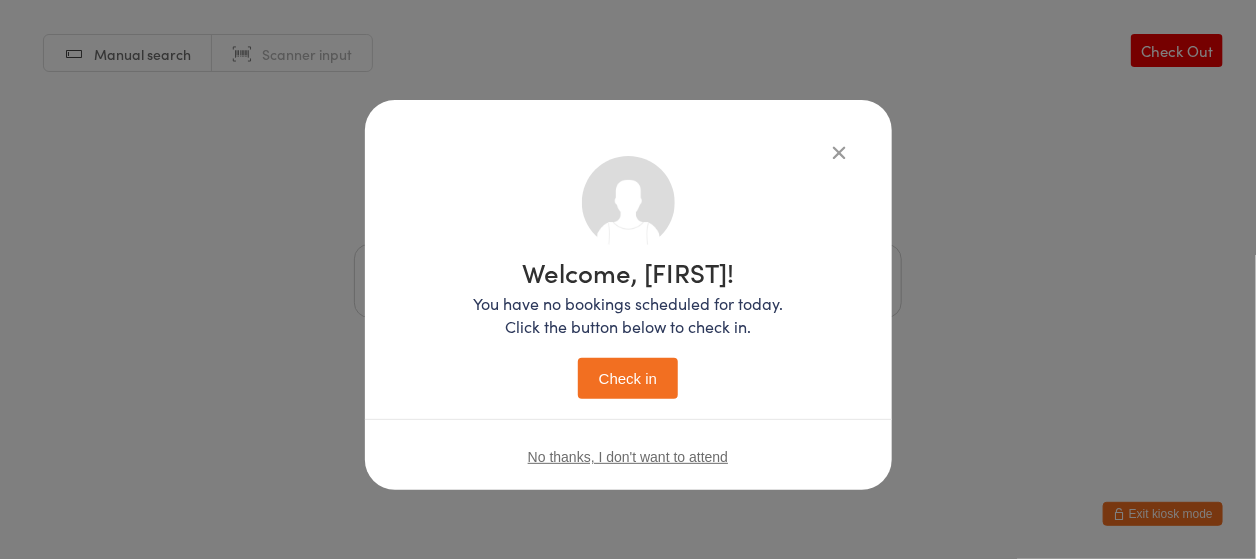 click on "Check in" at bounding box center [628, 378] 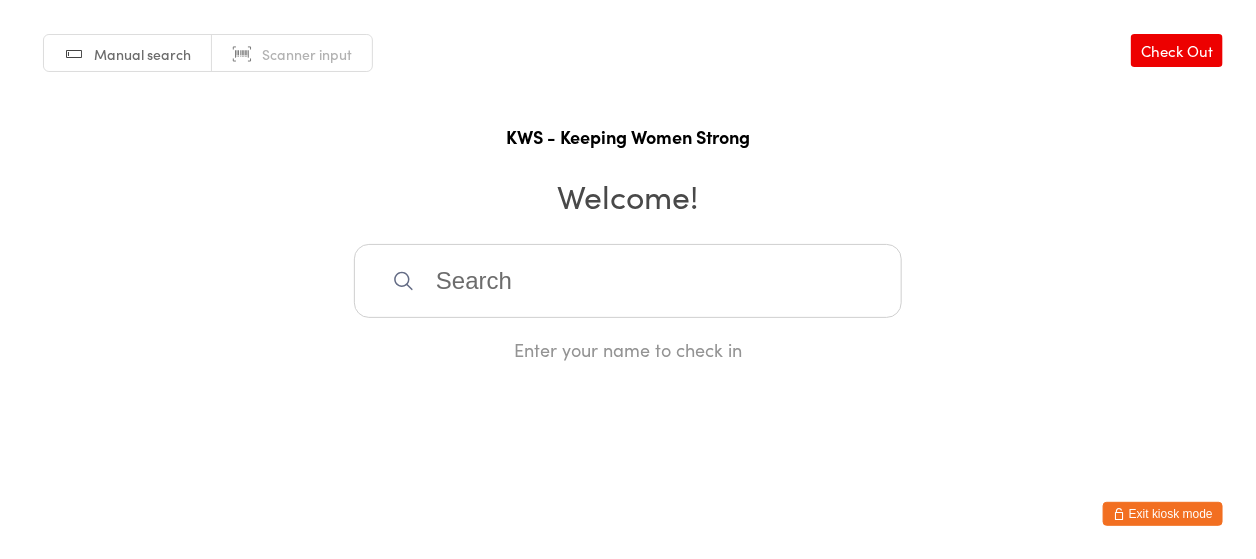 click at bounding box center [628, 281] 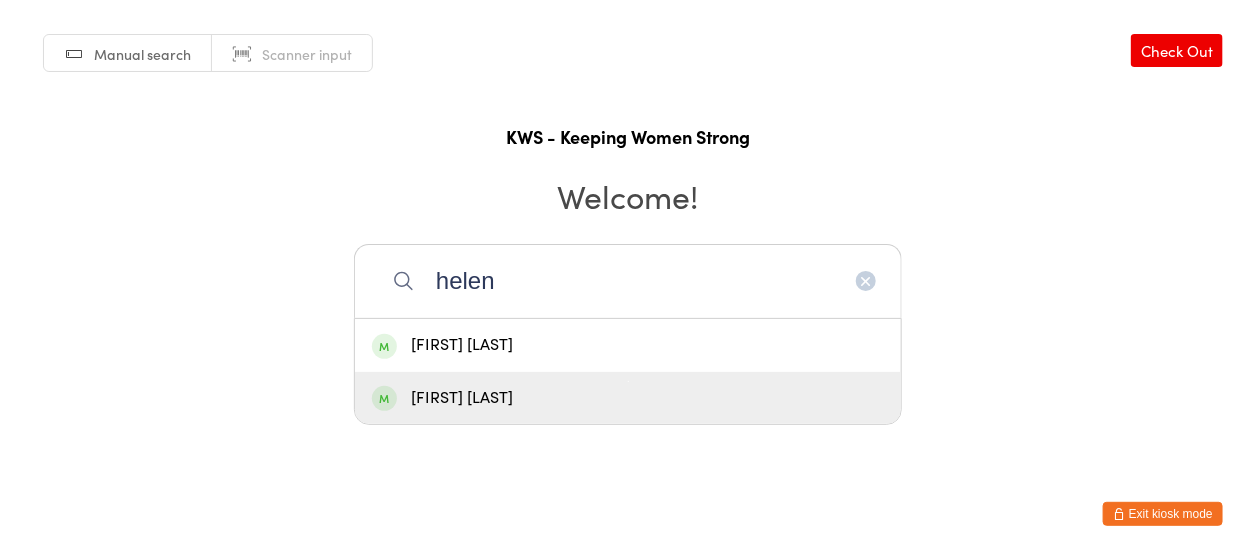 type on "helen" 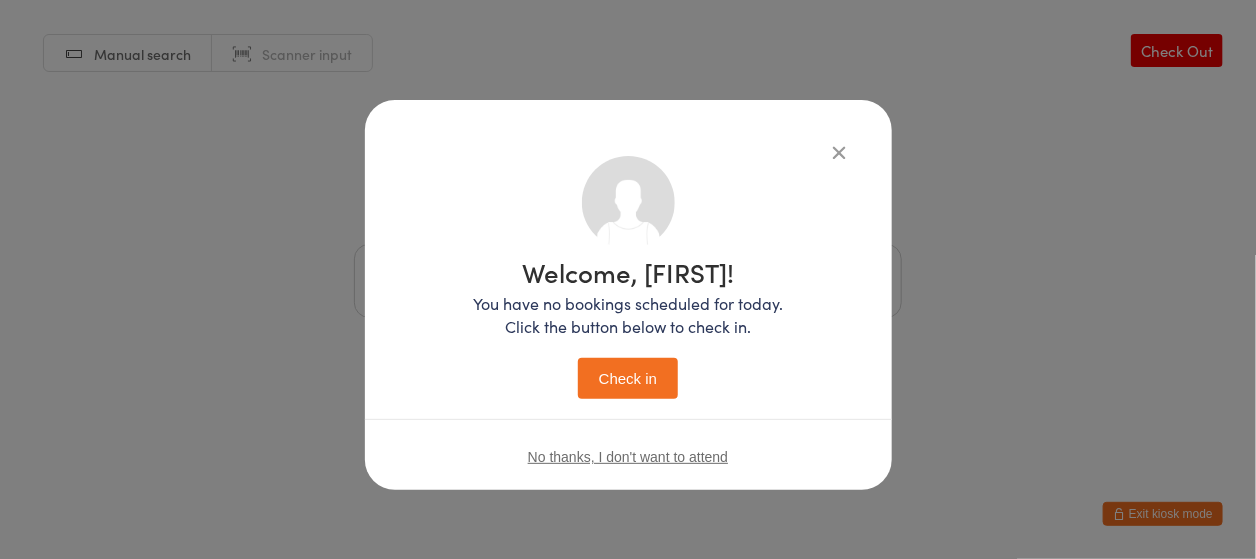 click on "Check in" at bounding box center [628, 378] 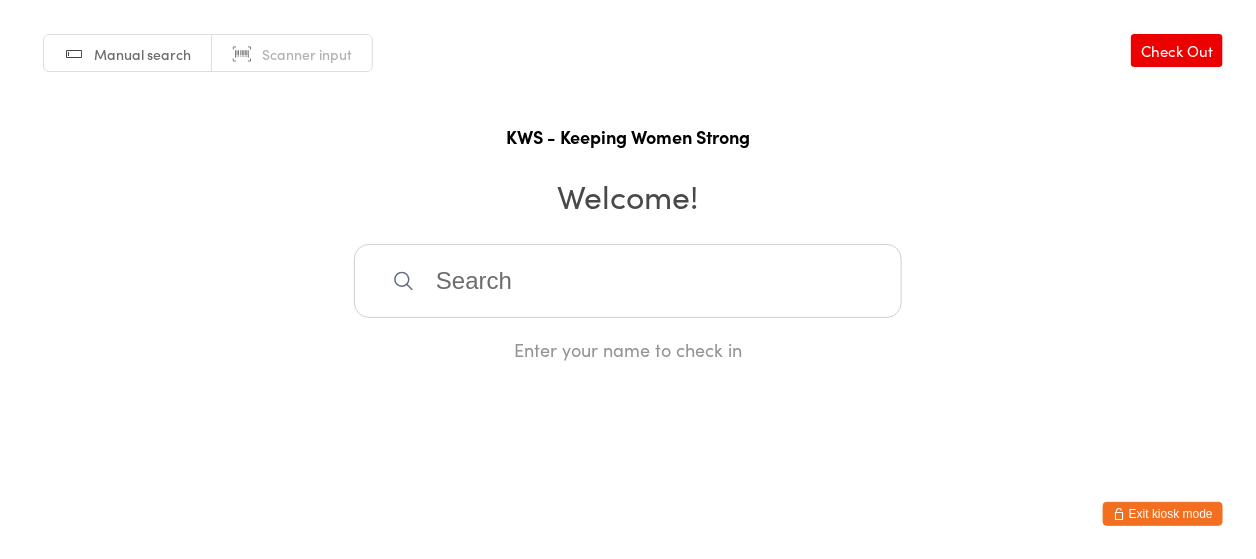 click at bounding box center [628, 281] 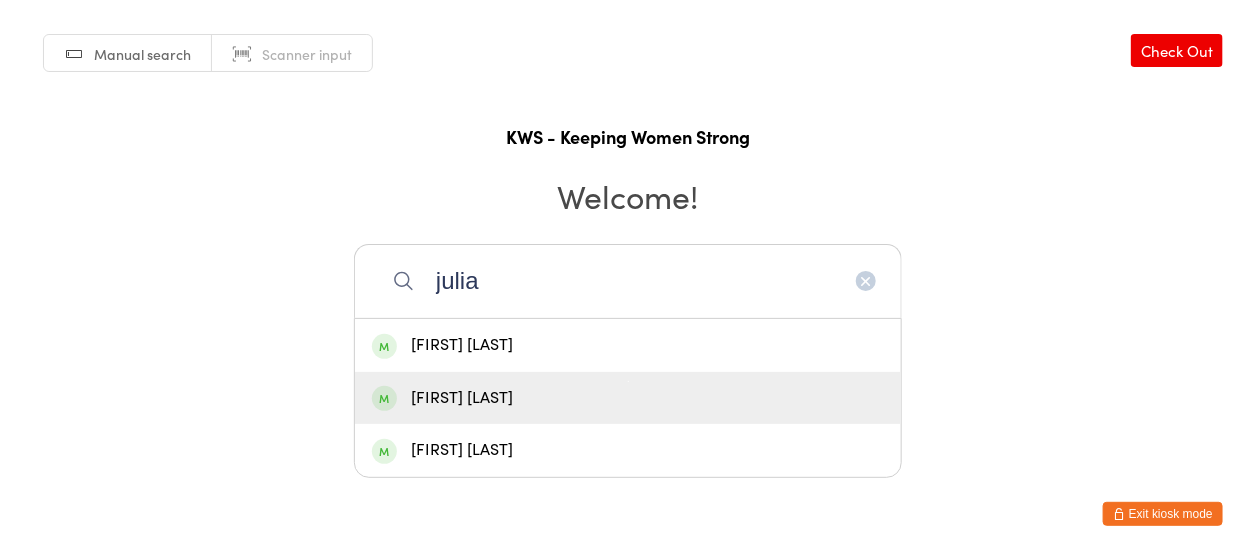 type on "julia" 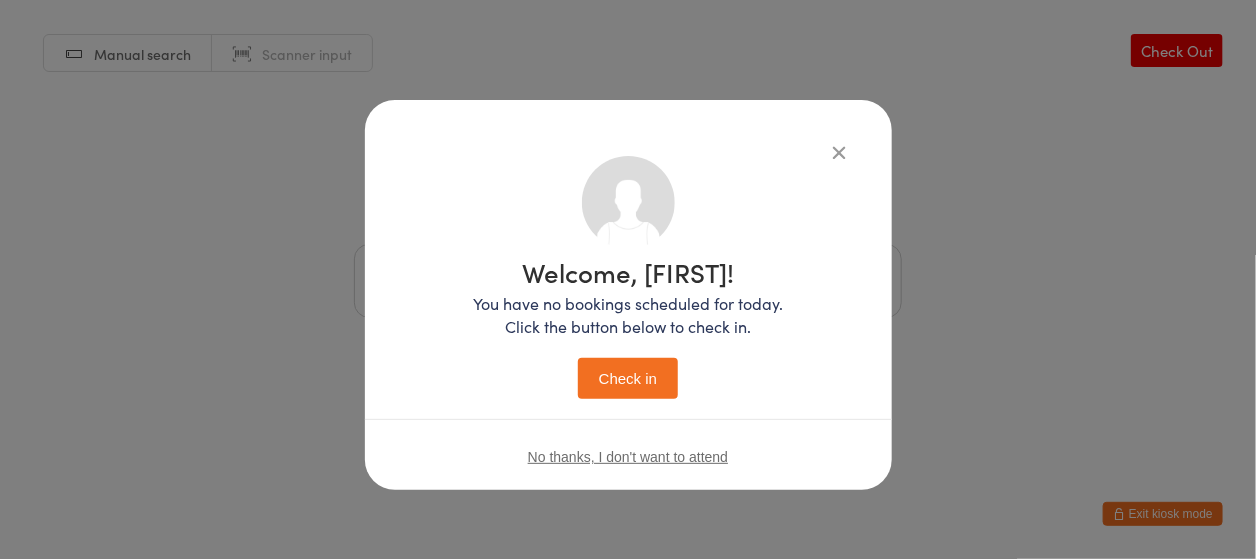 click on "Check in" at bounding box center (628, 378) 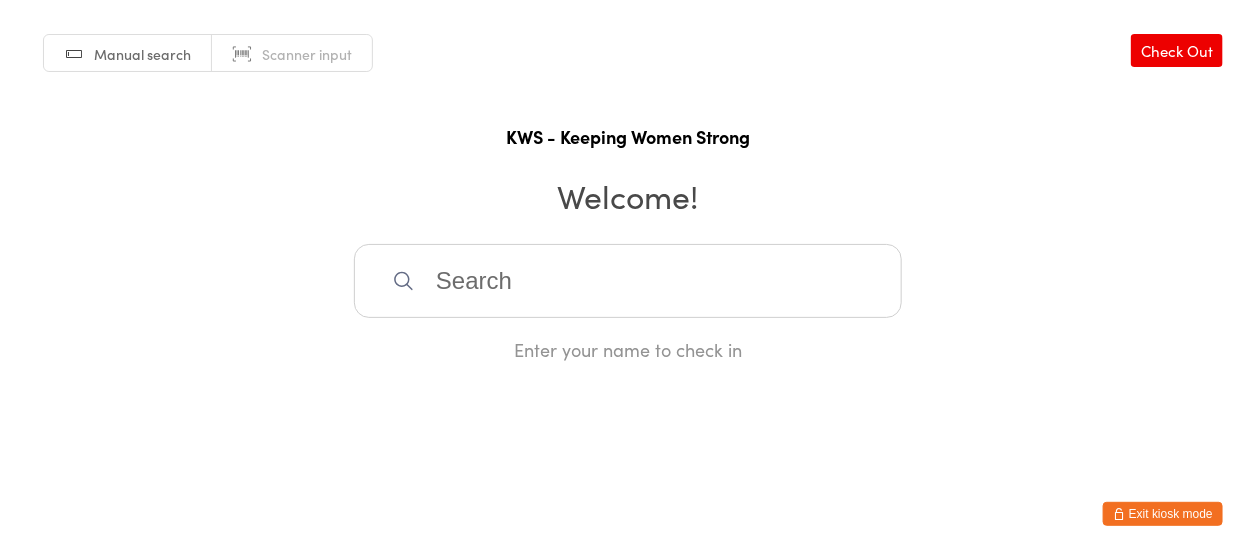 click at bounding box center [628, 281] 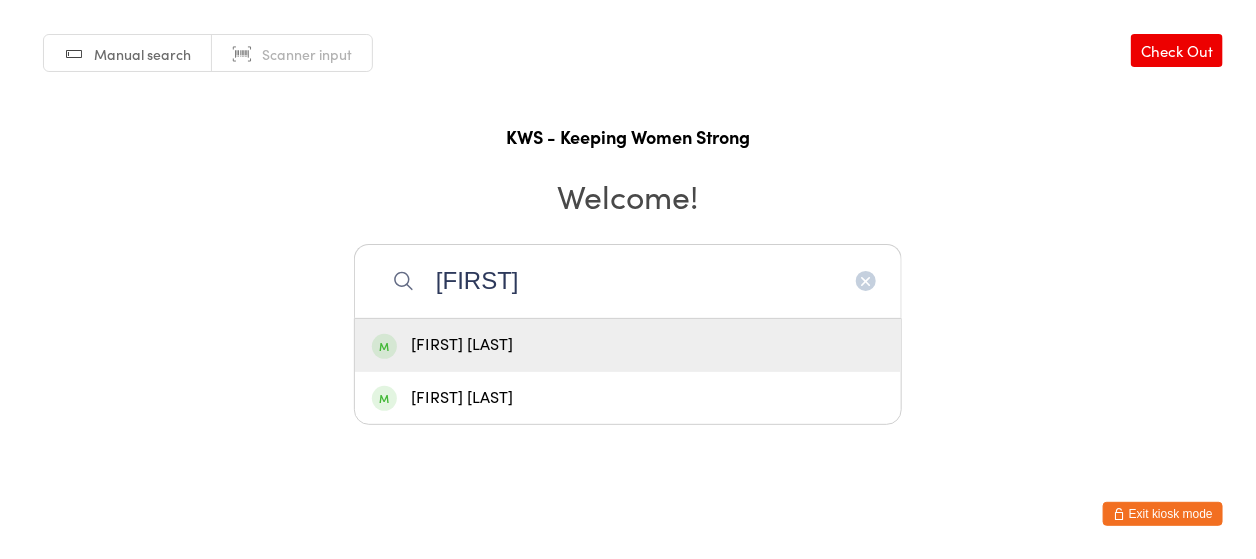 type on "[FIRST]" 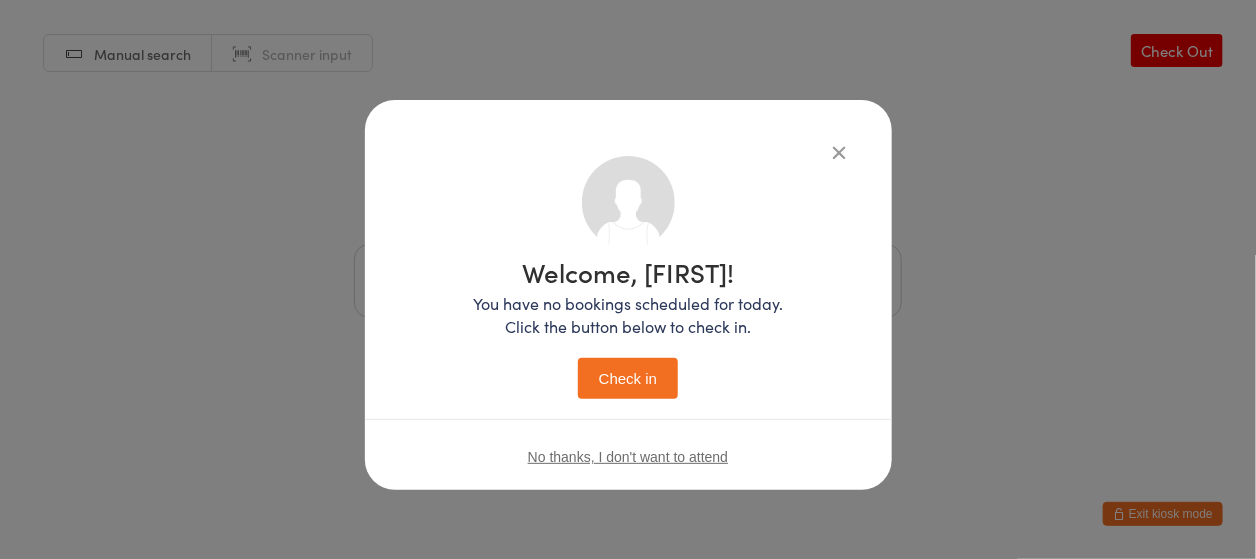 click on "Check in" at bounding box center (628, 378) 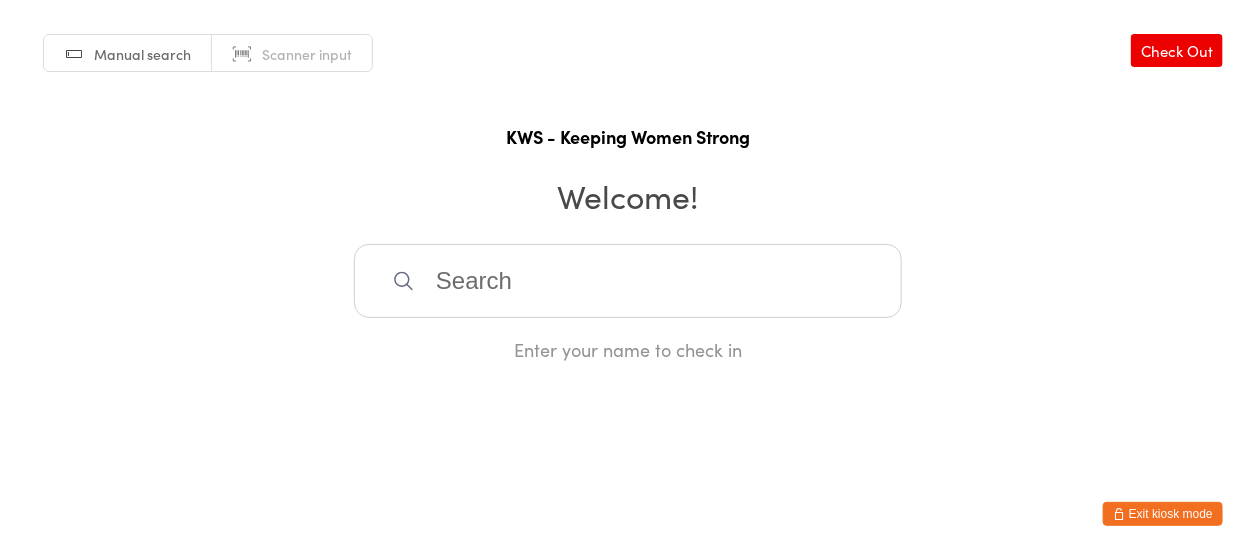 drag, startPoint x: 374, startPoint y: 237, endPoint x: 403, endPoint y: 258, distance: 35.805027 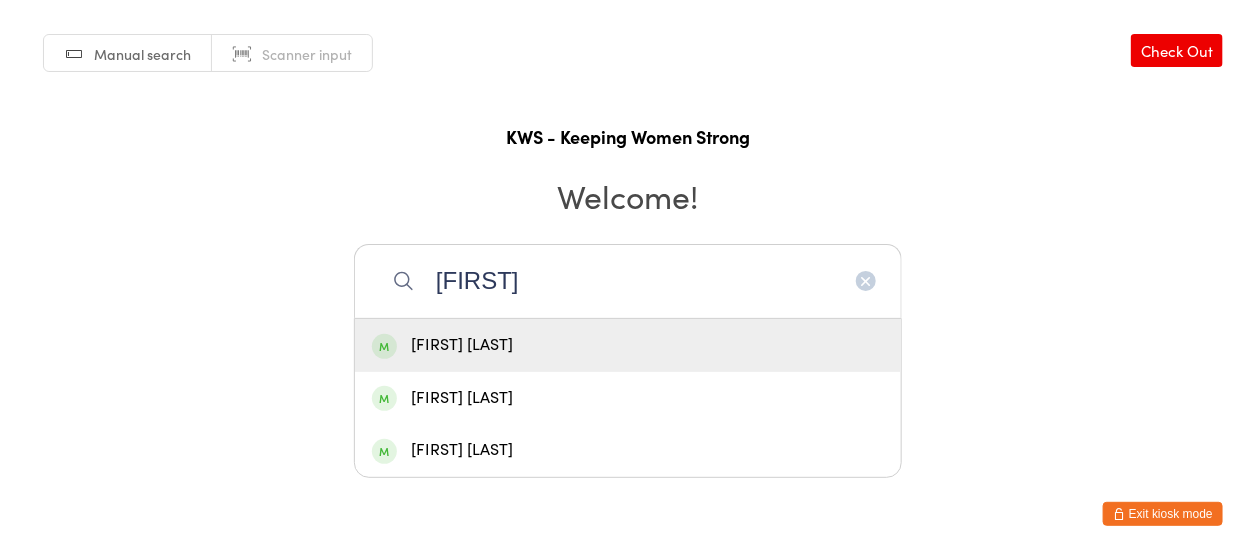 type on "[FIRST]" 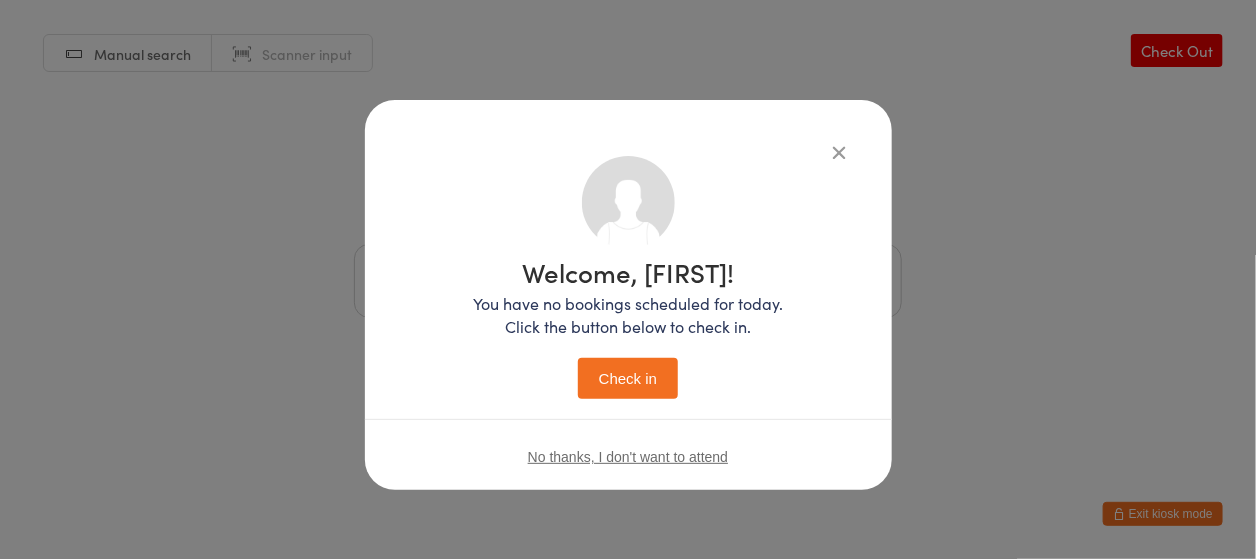 click on "Check in" at bounding box center [628, 378] 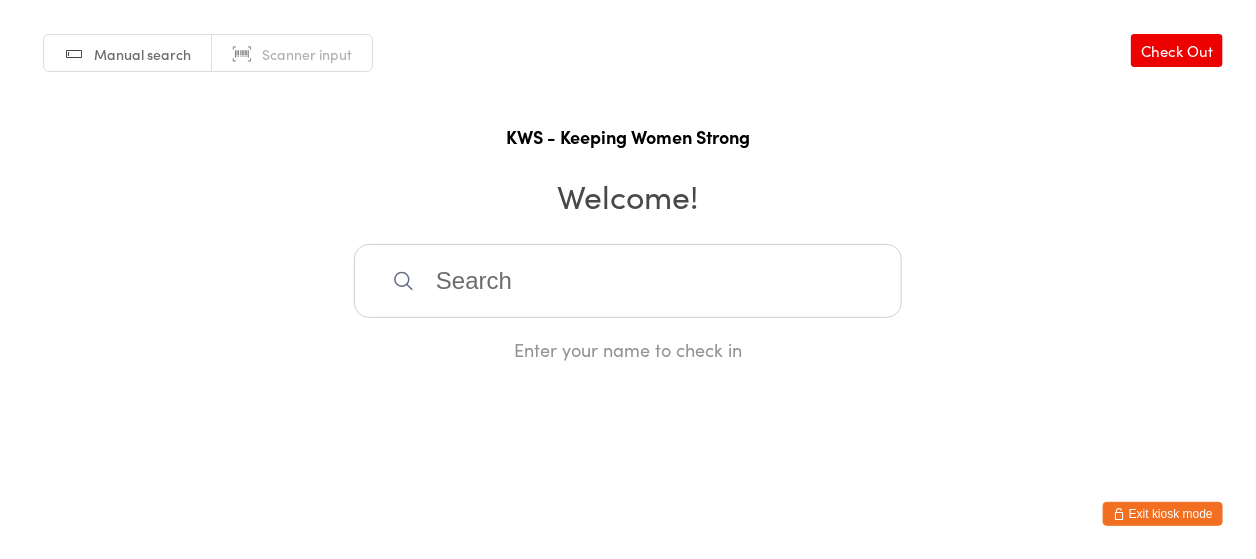 click at bounding box center (628, 281) 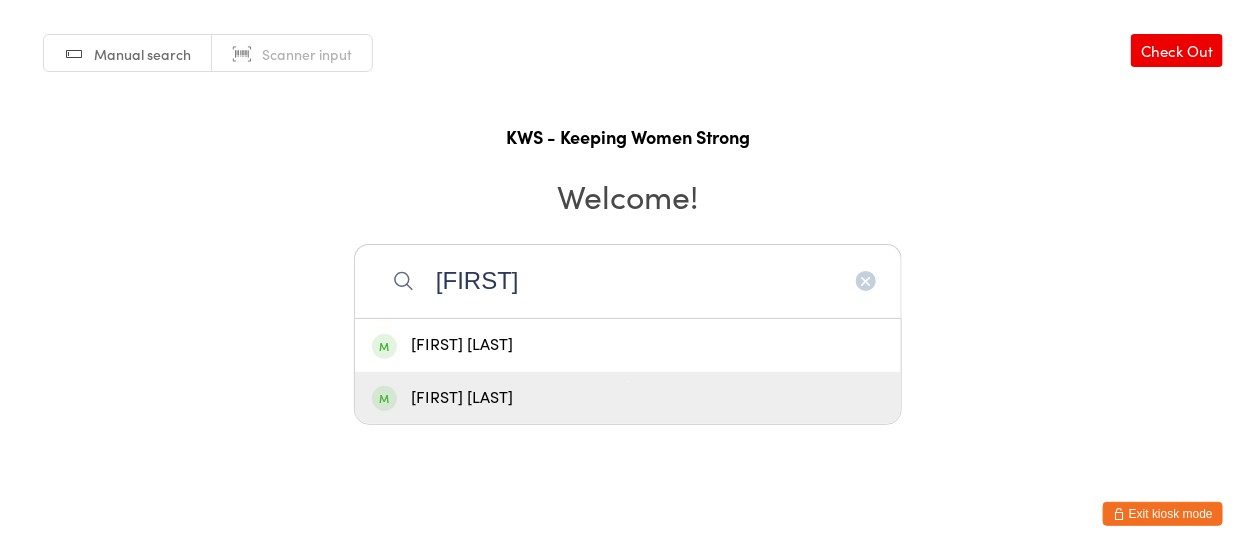 type on "[FIRST]" 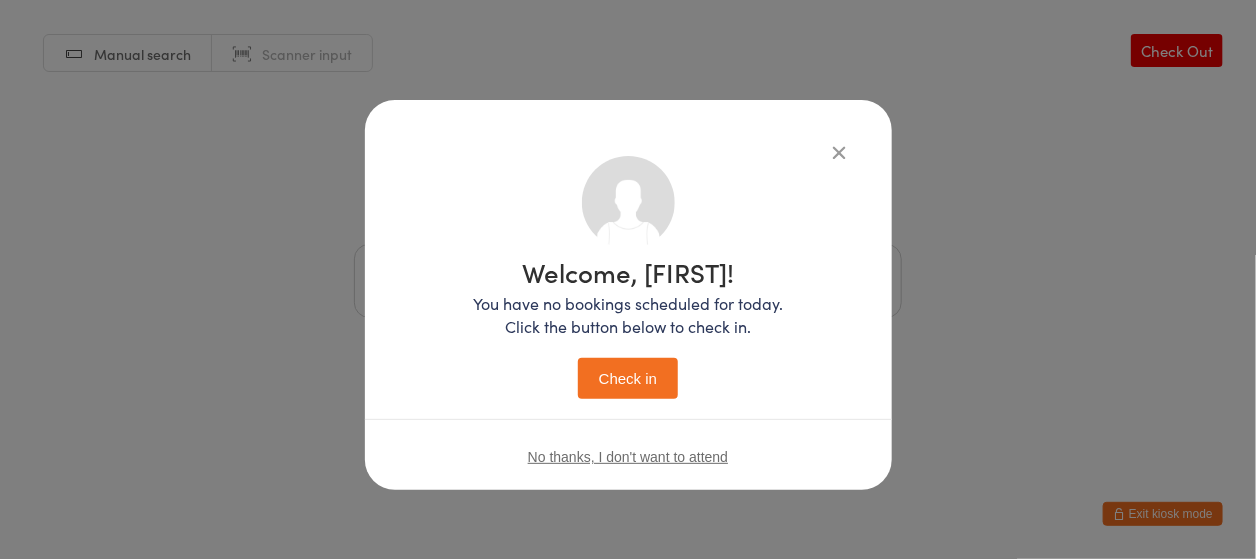 click on "Check in" at bounding box center [628, 378] 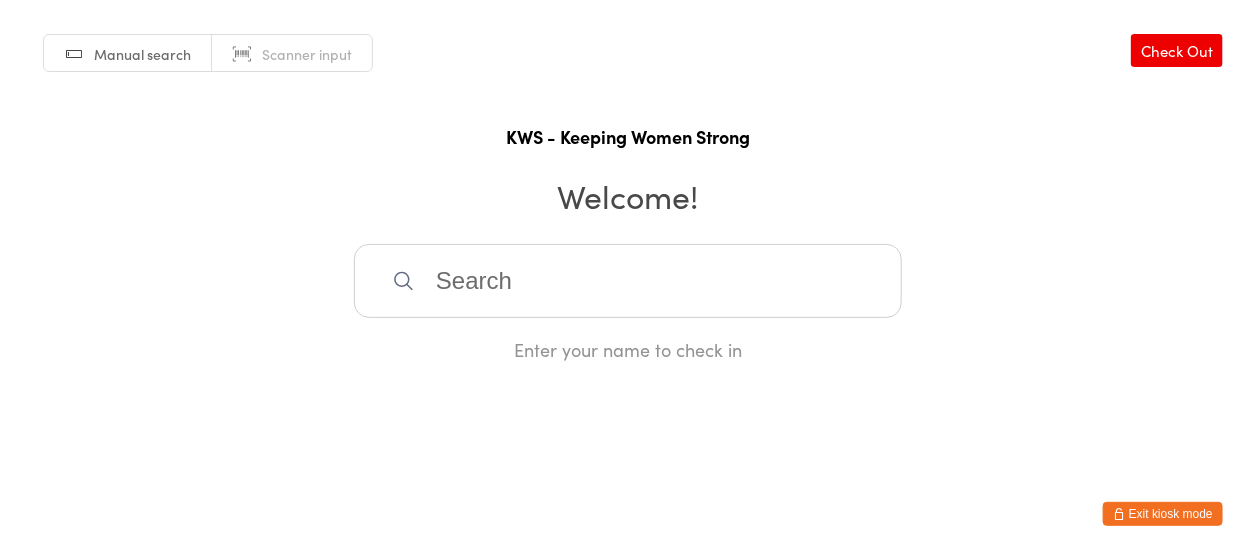 click at bounding box center (628, 281) 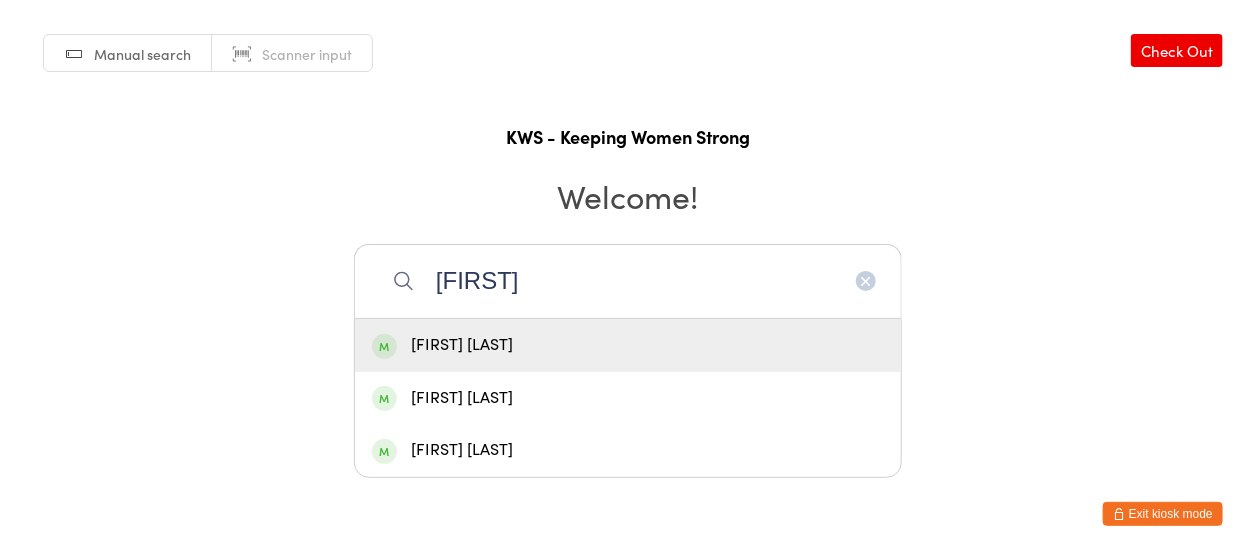 type on "[FIRST]" 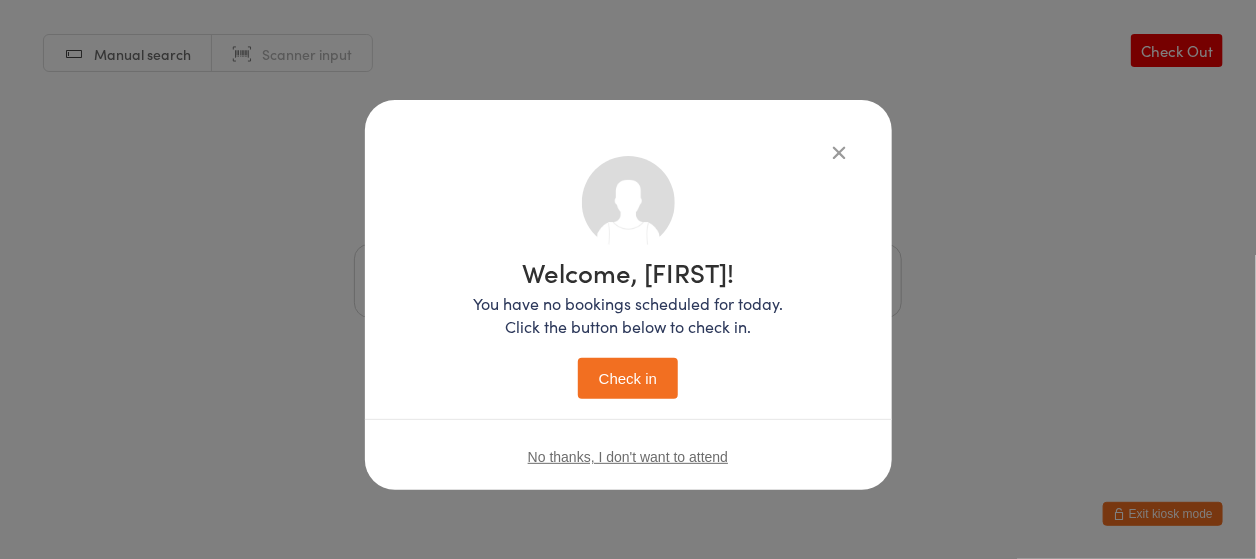 click on "Check in" at bounding box center [628, 378] 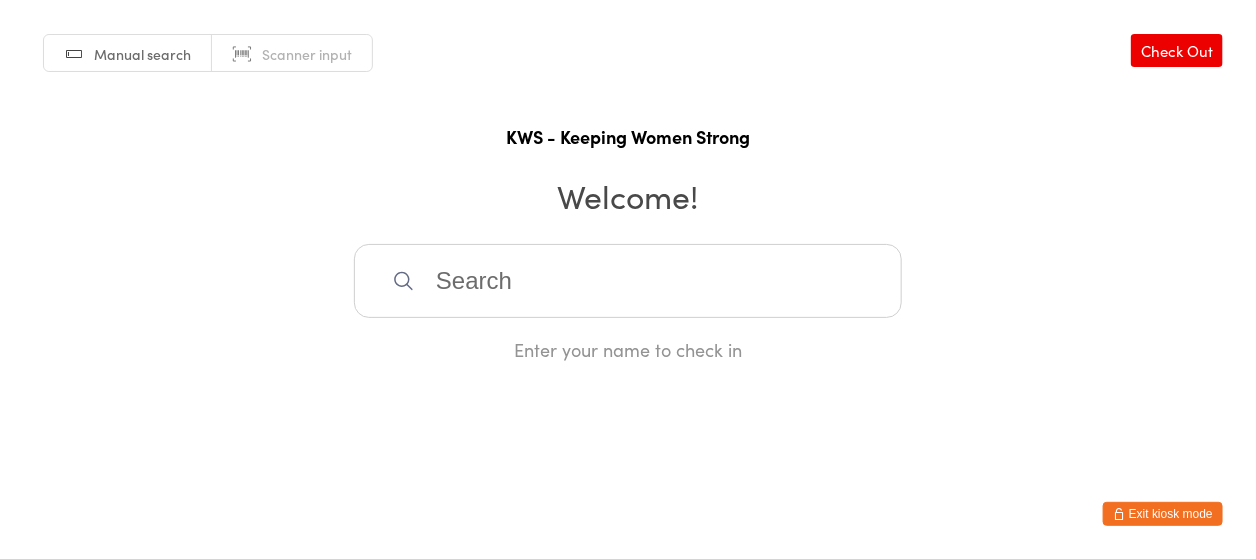 click on "Manual search Scanner input Check Out KWS - Keeping Women Strong Welcome! Enter your [FIRST] to check in" at bounding box center [628, 181] 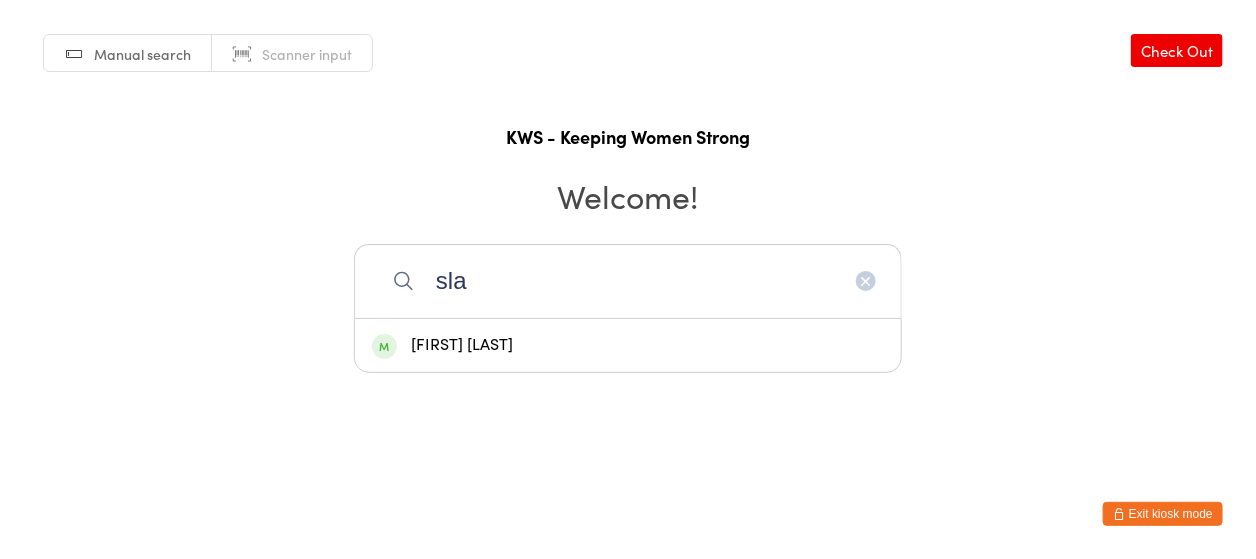 type on "sla" 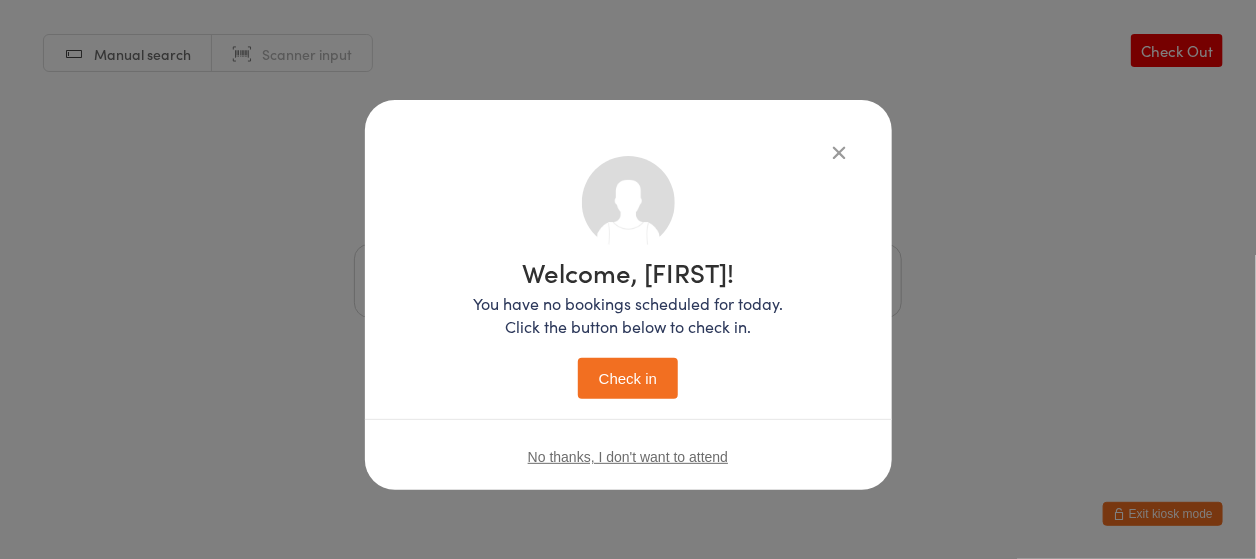 click on "Check in" at bounding box center [628, 378] 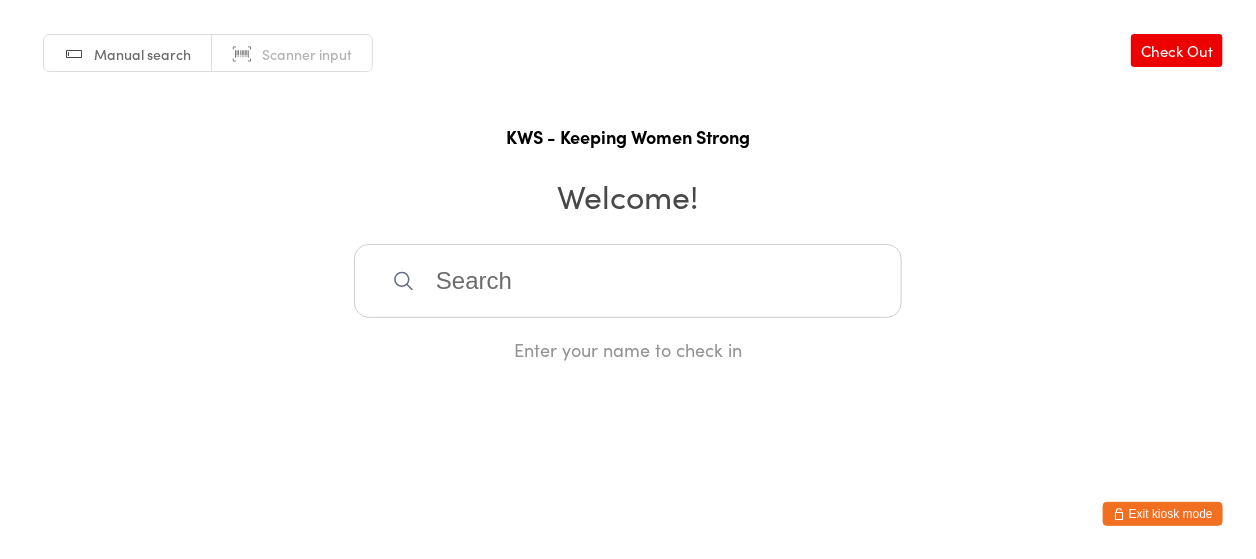 click at bounding box center [628, 281] 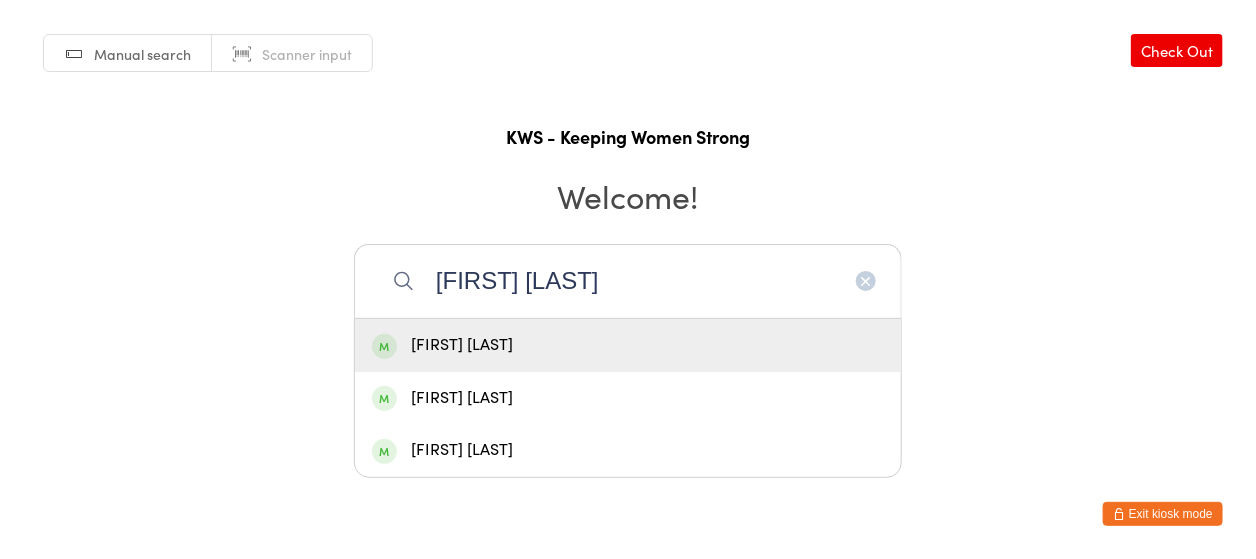 type on "[FIRST] [LAST]" 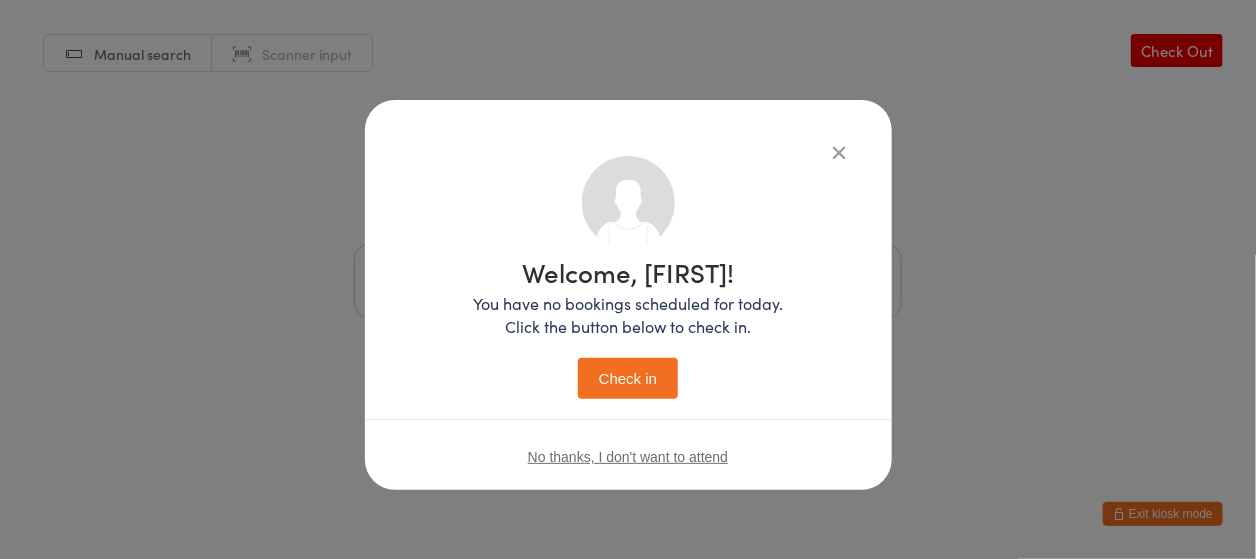 click on "Check in" at bounding box center (628, 378) 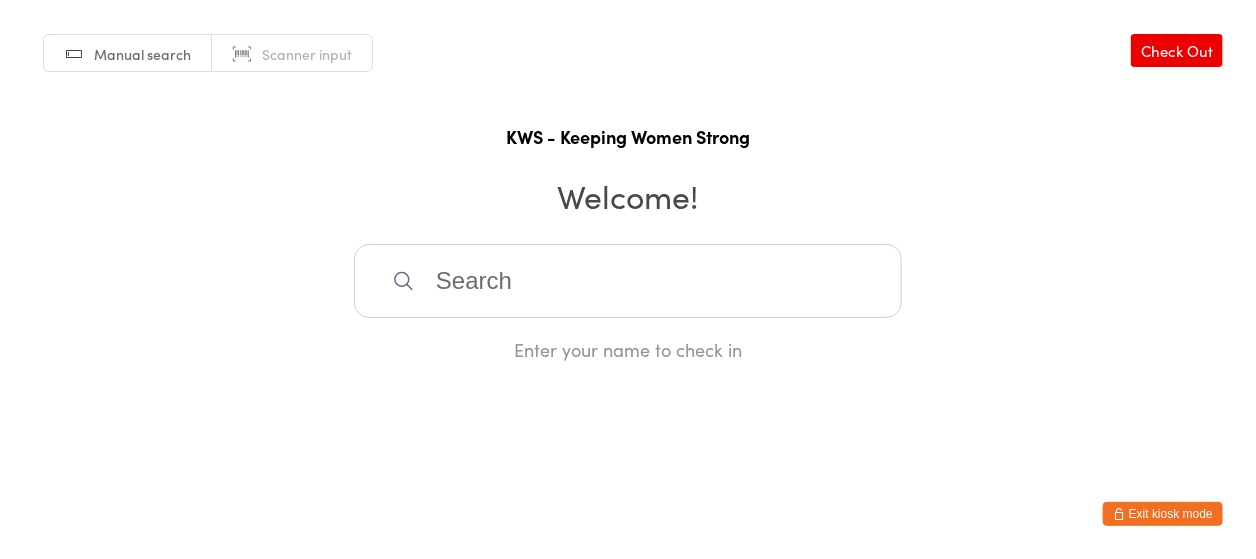 click at bounding box center (628, 281) 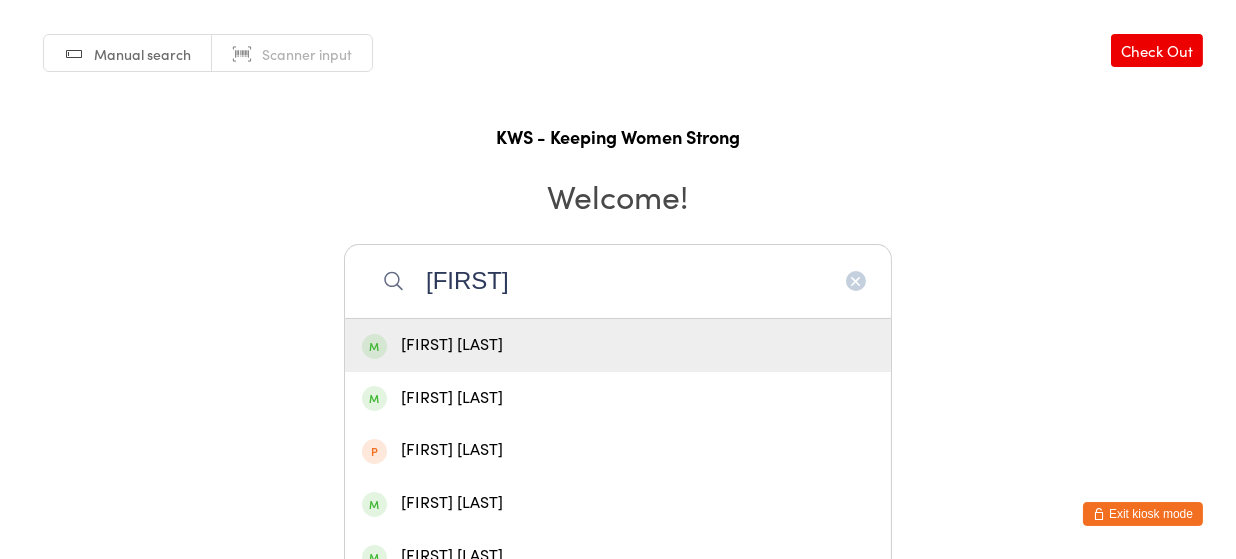 type on "[FIRST]" 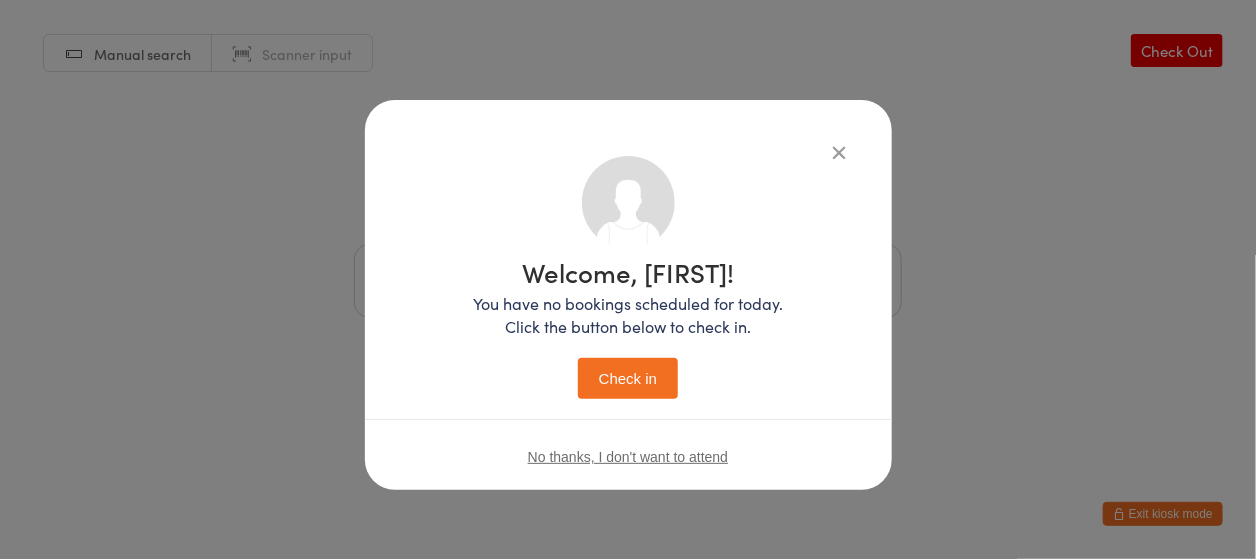 click on "Check in" at bounding box center (628, 378) 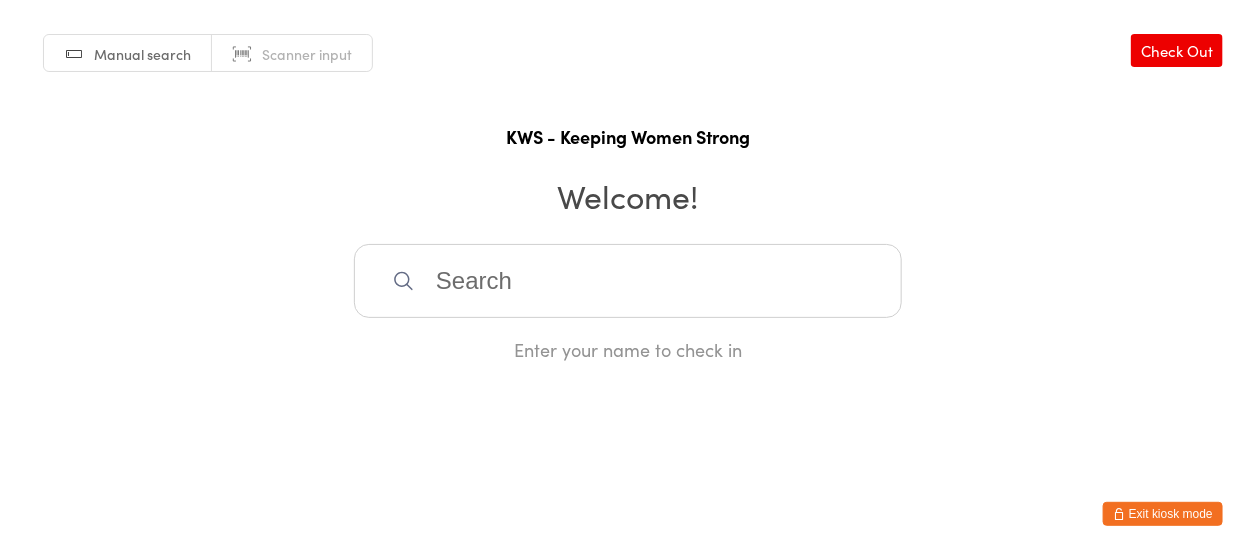 drag, startPoint x: 439, startPoint y: 268, endPoint x: 450, endPoint y: 265, distance: 11.401754 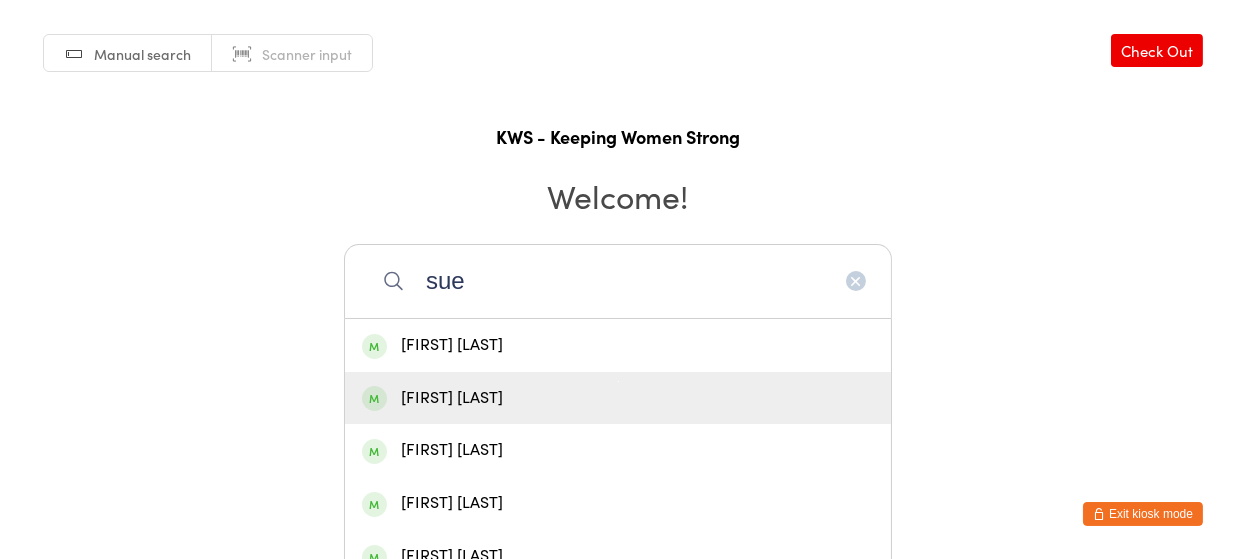 type on "sue" 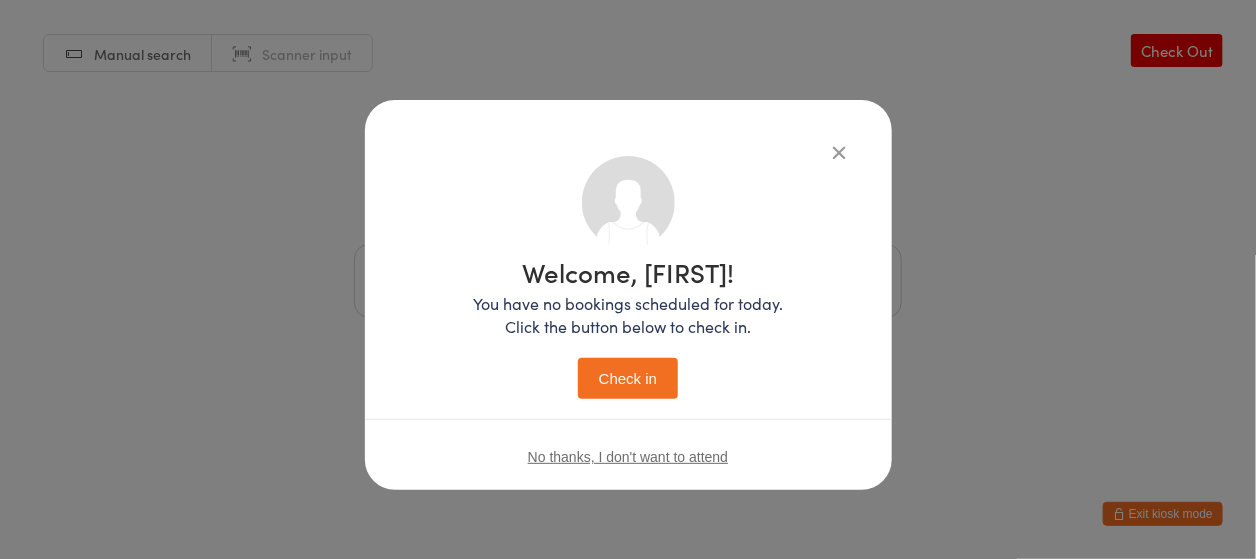 click on "Check in" at bounding box center (628, 378) 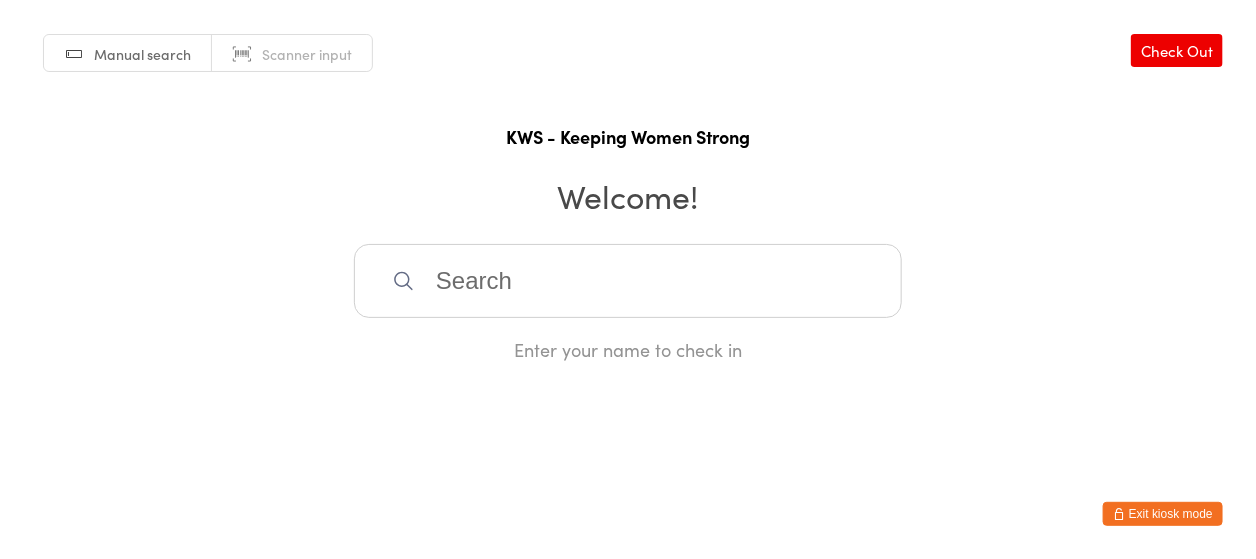 click at bounding box center (628, 281) 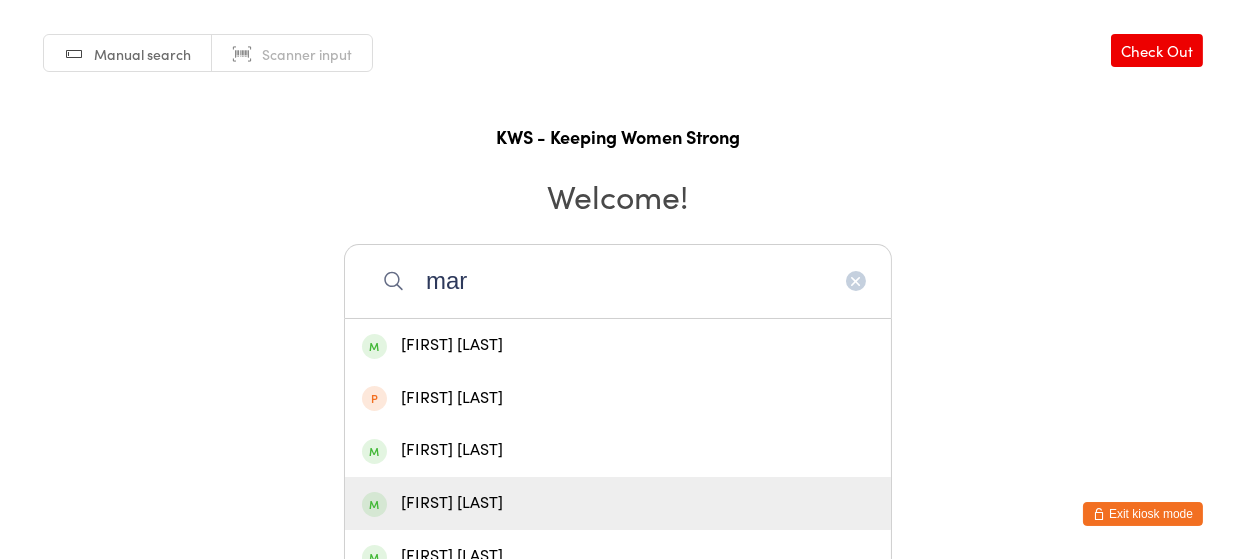 type on "mar" 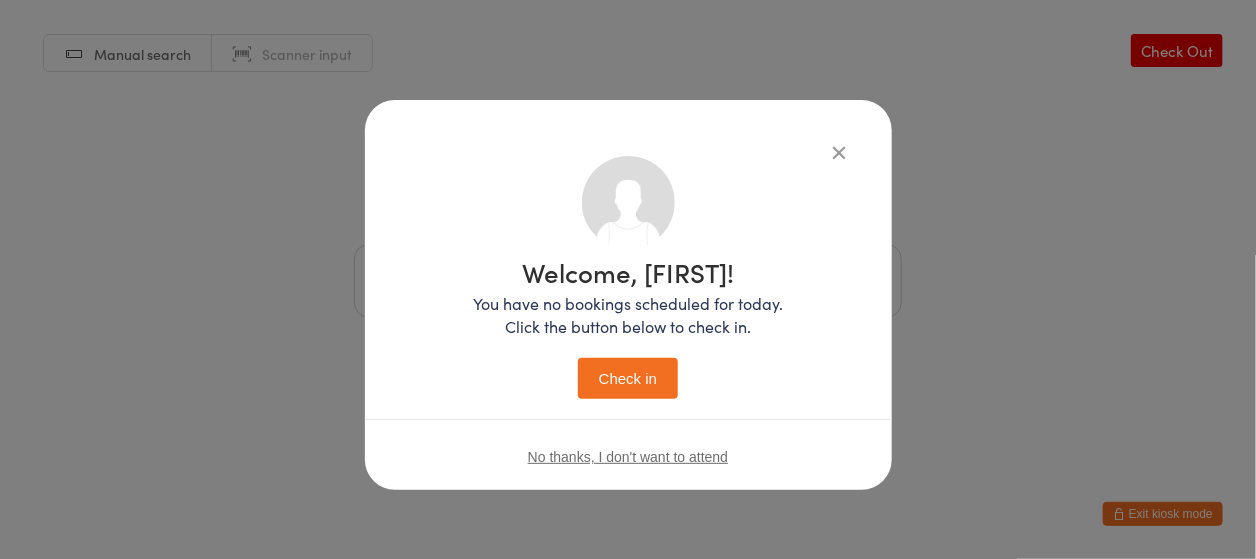 click on "Check in" at bounding box center [628, 378] 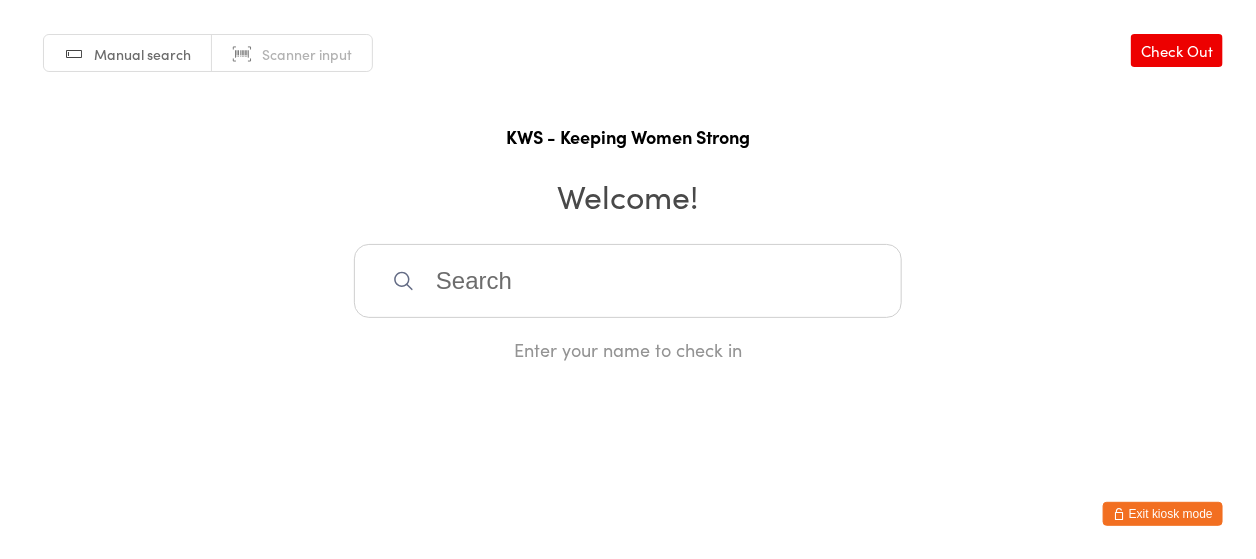 click at bounding box center (628, 281) 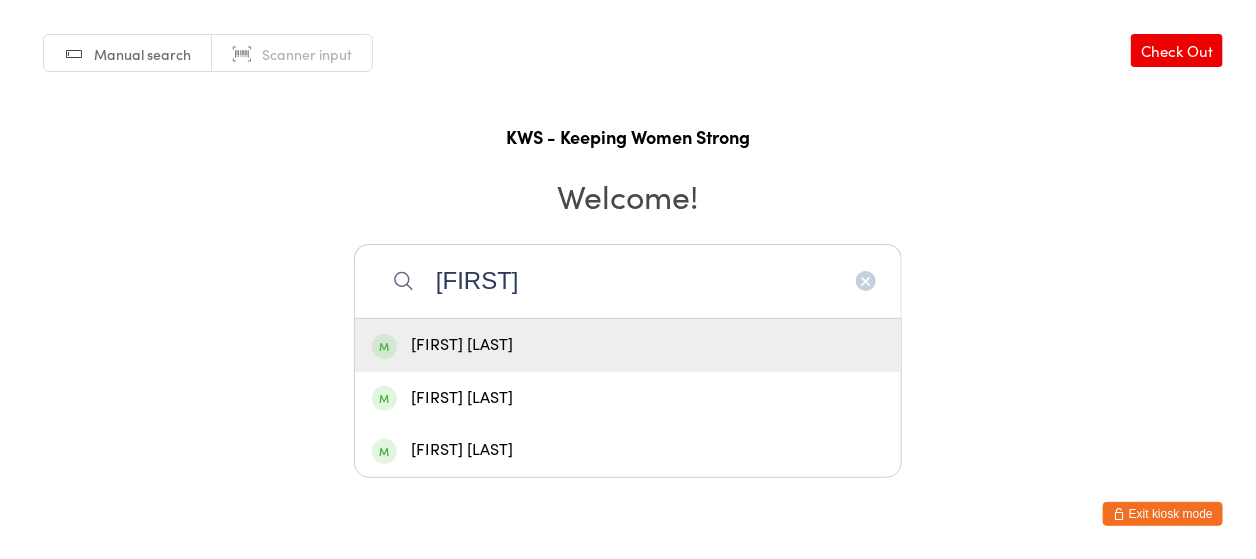 type on "[FIRST]" 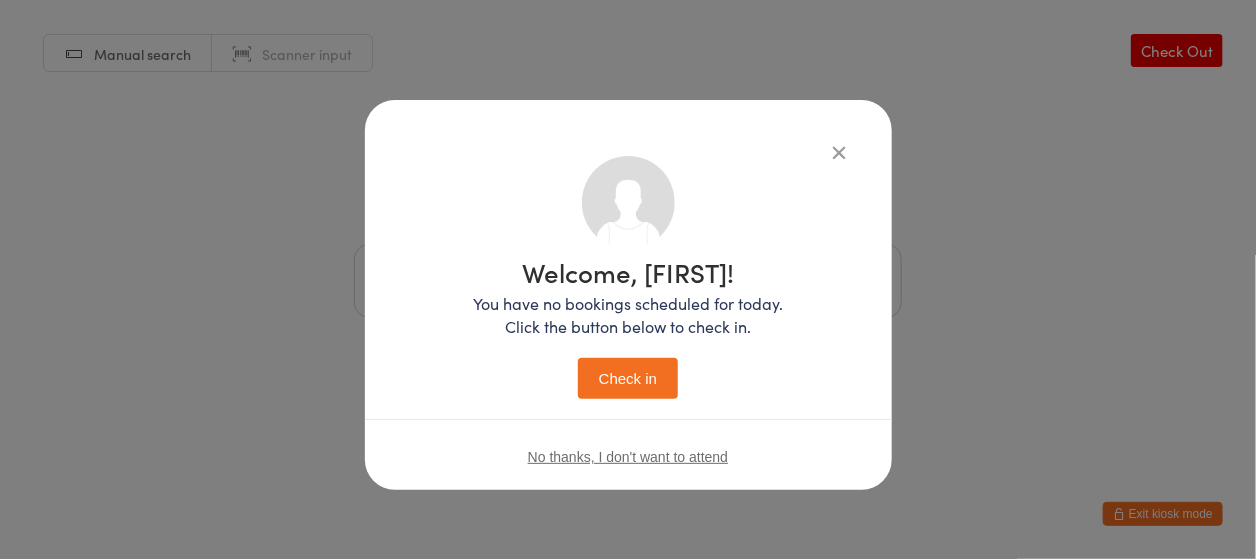 click on "Check in" at bounding box center (628, 378) 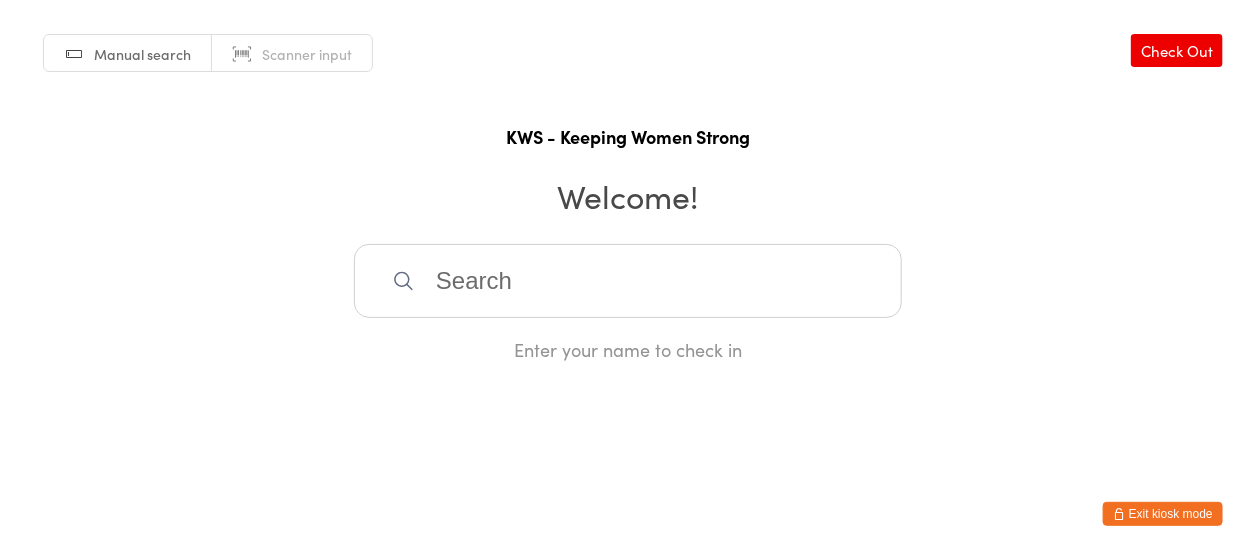 click at bounding box center [628, 281] 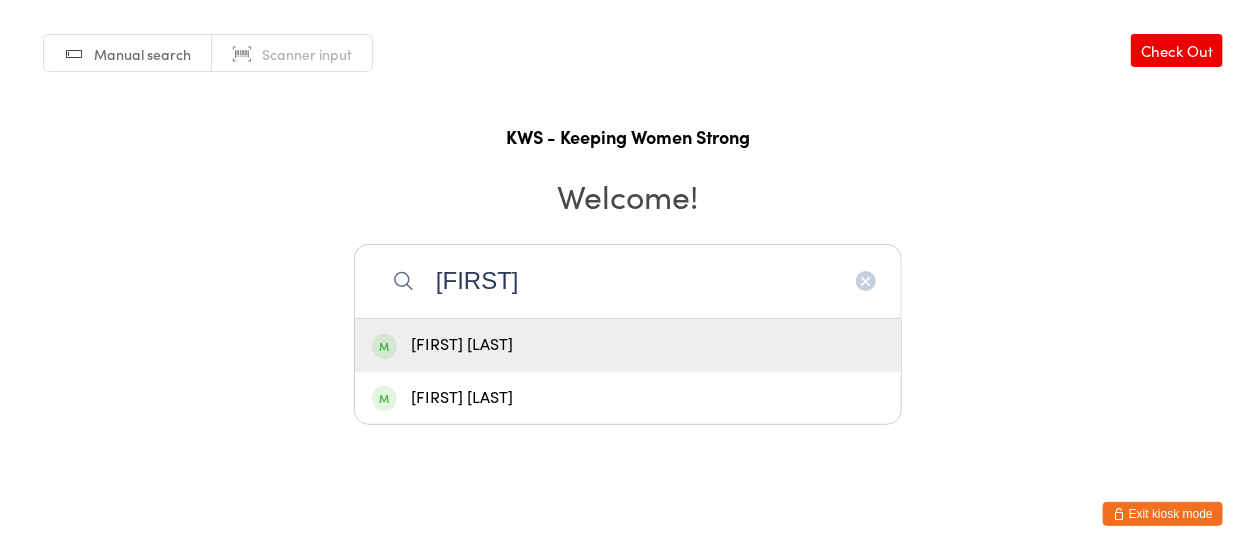 type on "[FIRST]" 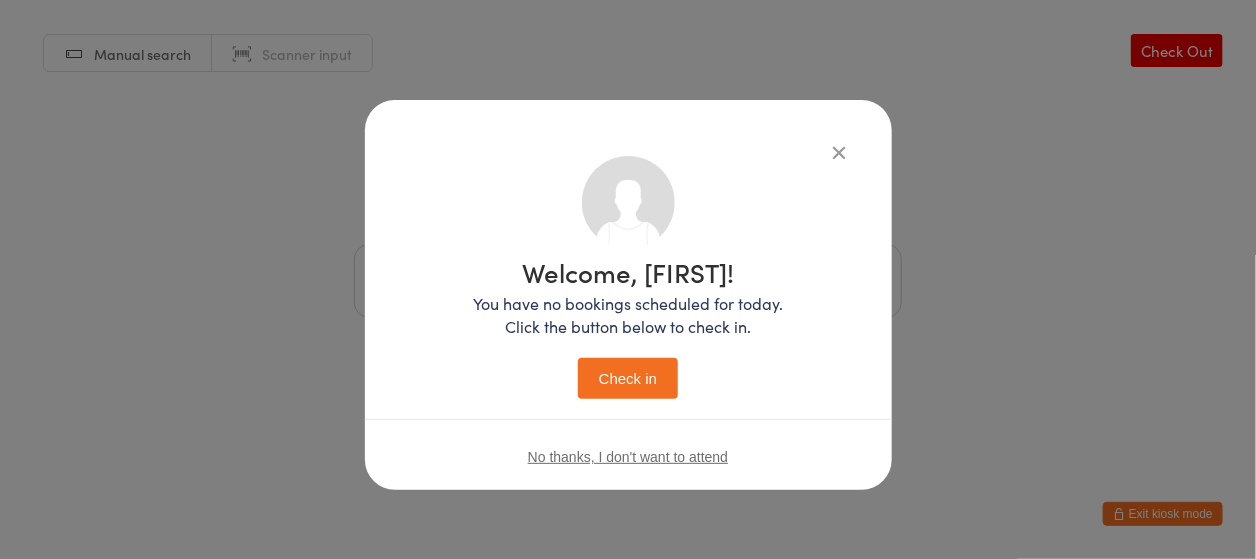click on "Check in" at bounding box center (628, 378) 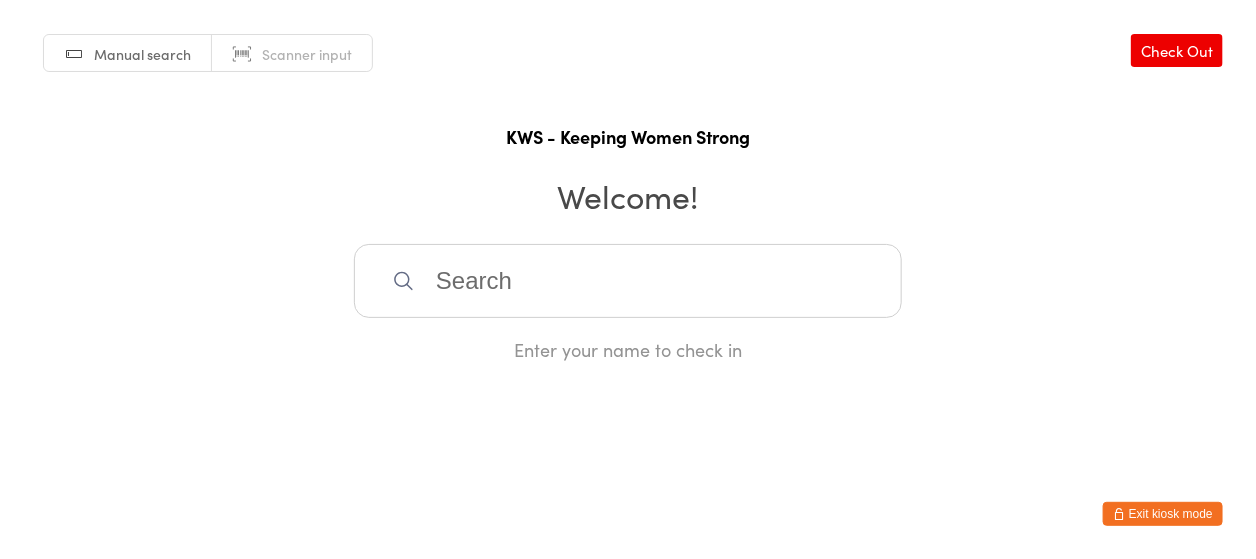 click at bounding box center (628, 281) 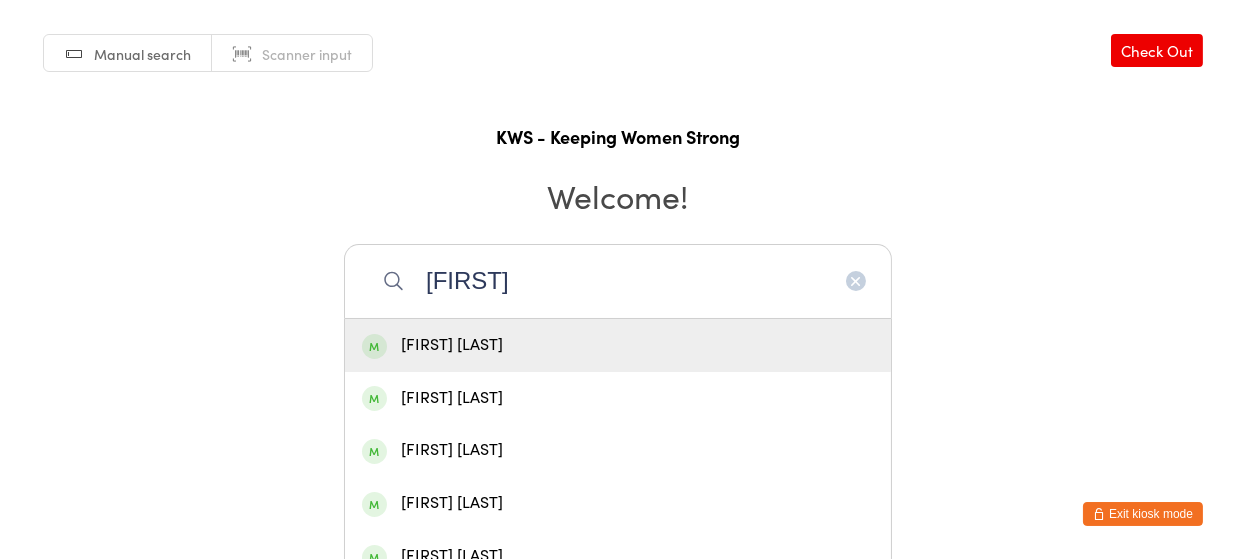 type on "[FIRST]" 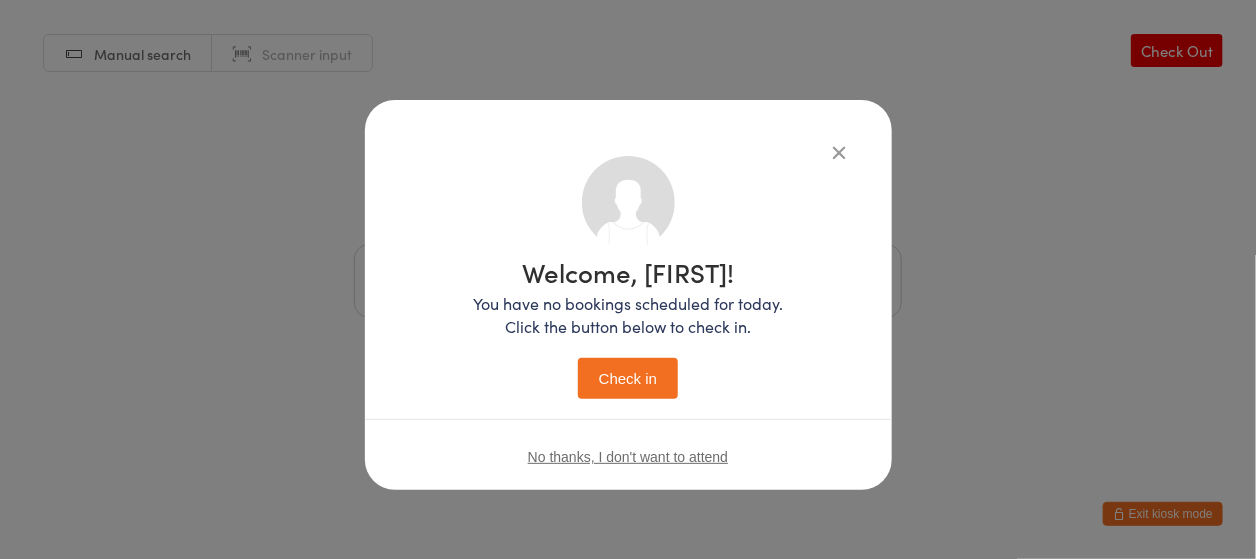 click on "Check in" at bounding box center (628, 378) 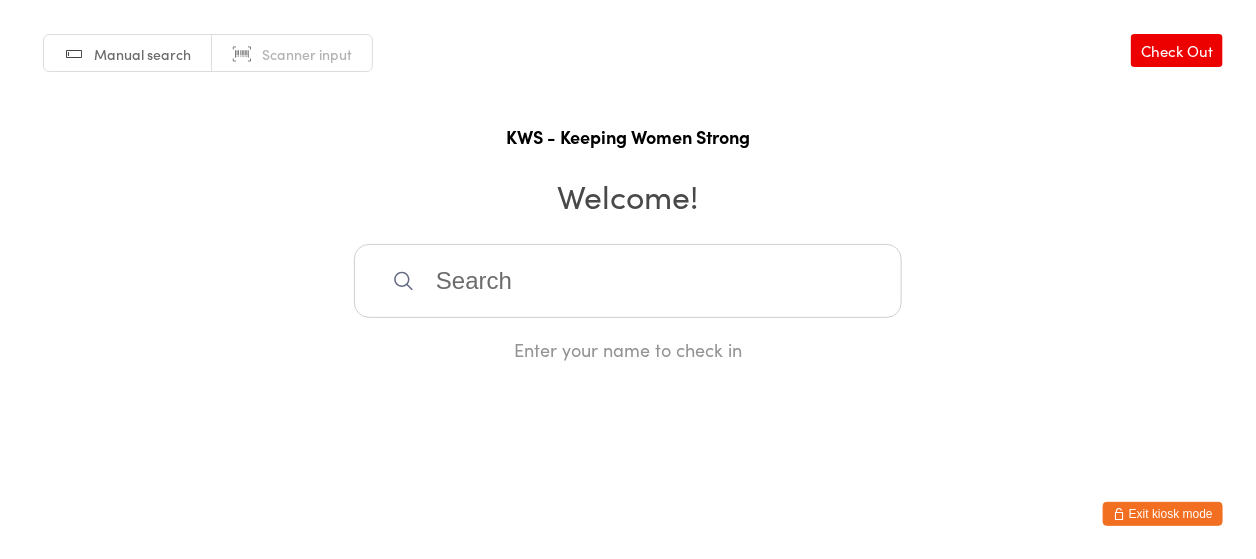click at bounding box center (628, 281) 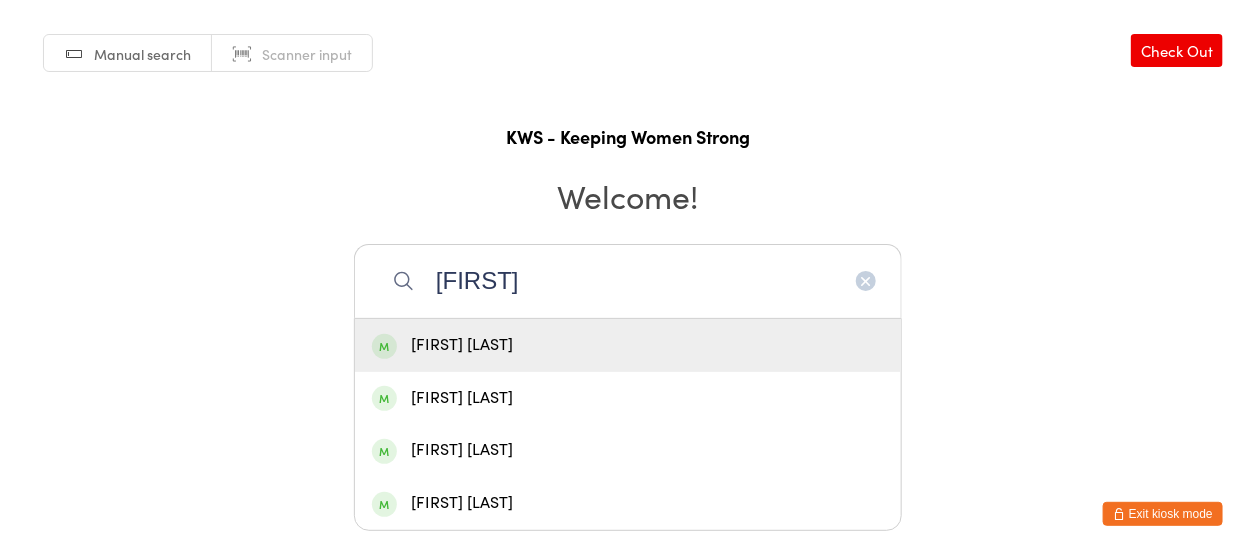 type on "[FIRST]" 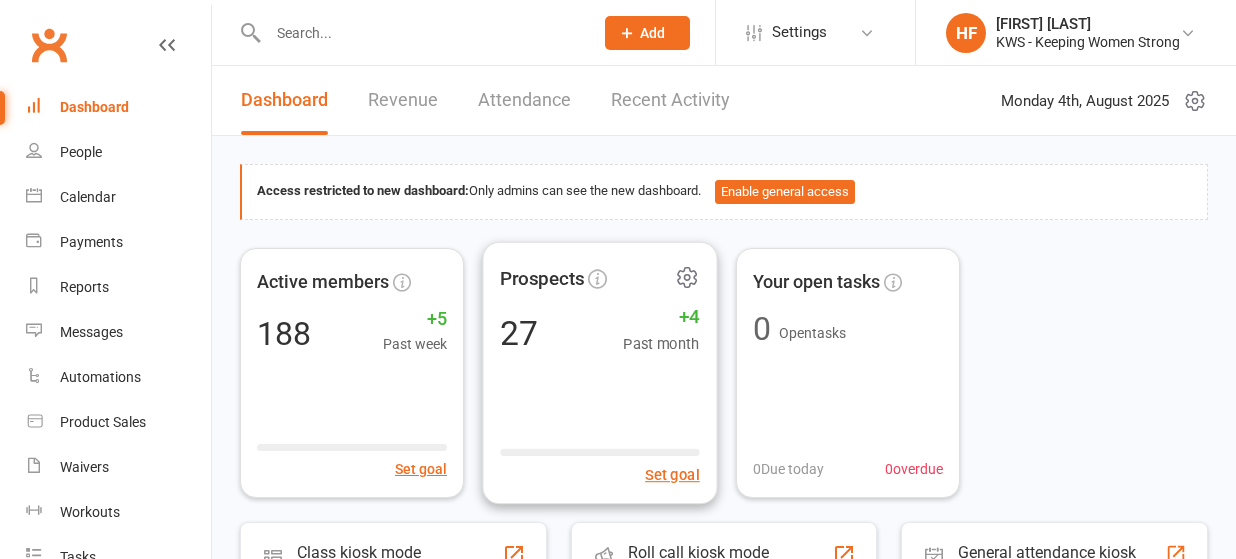 scroll, scrollTop: 133, scrollLeft: 0, axis: vertical 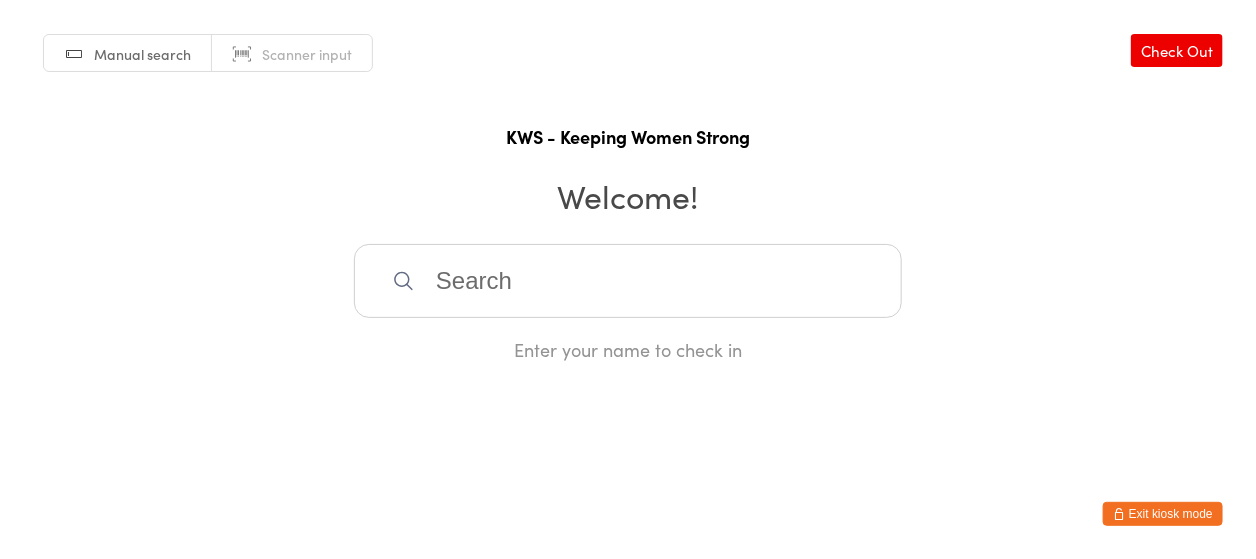 click at bounding box center [628, 281] 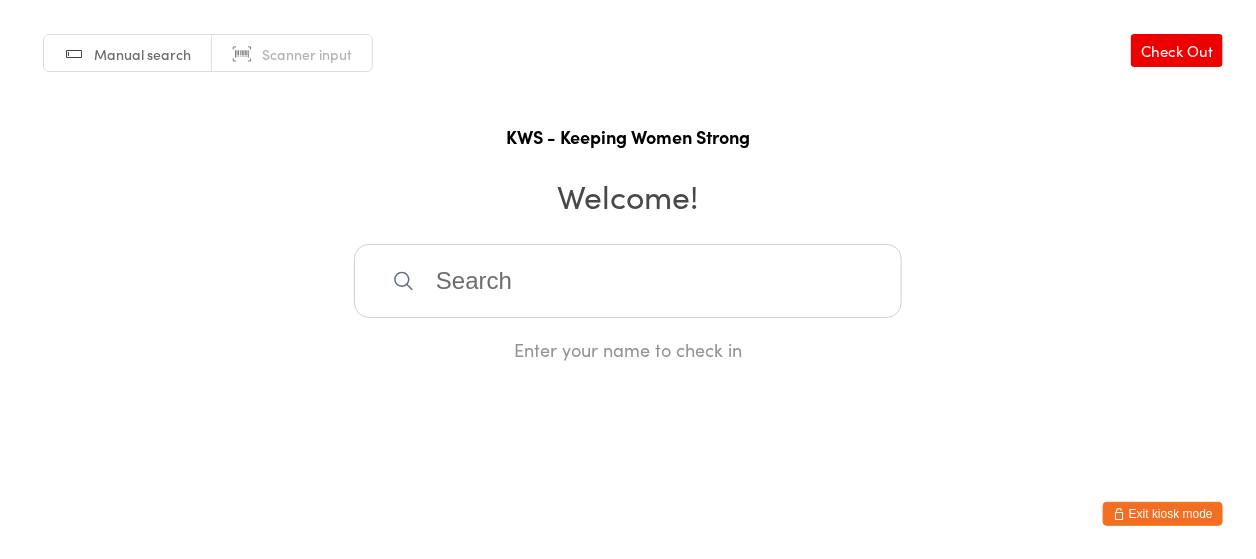 drag, startPoint x: 436, startPoint y: 275, endPoint x: 463, endPoint y: 272, distance: 27.166155 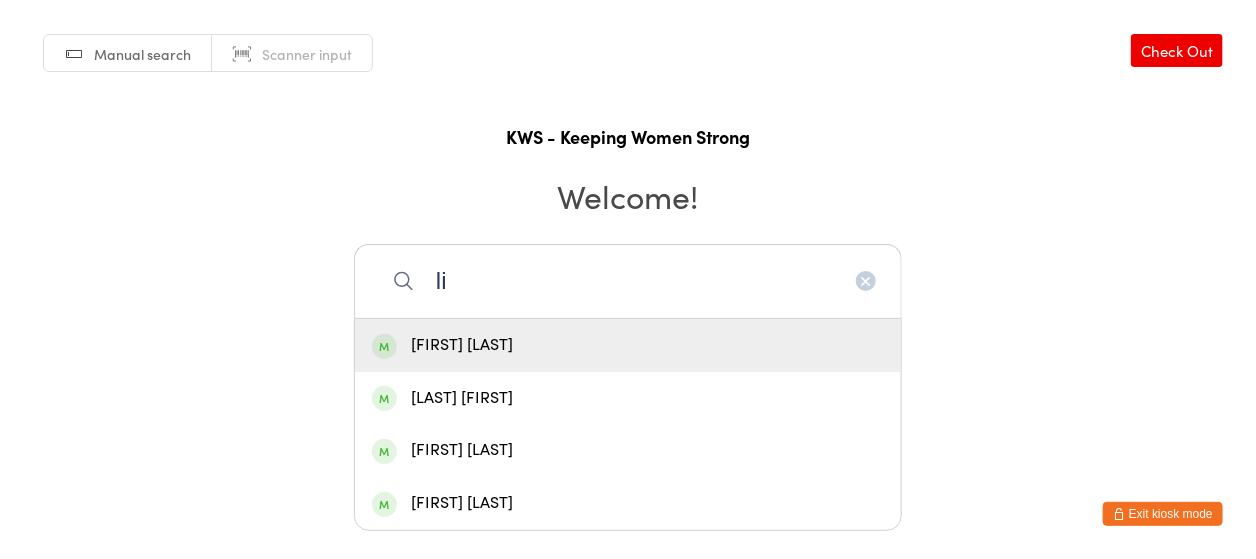 type on "li" 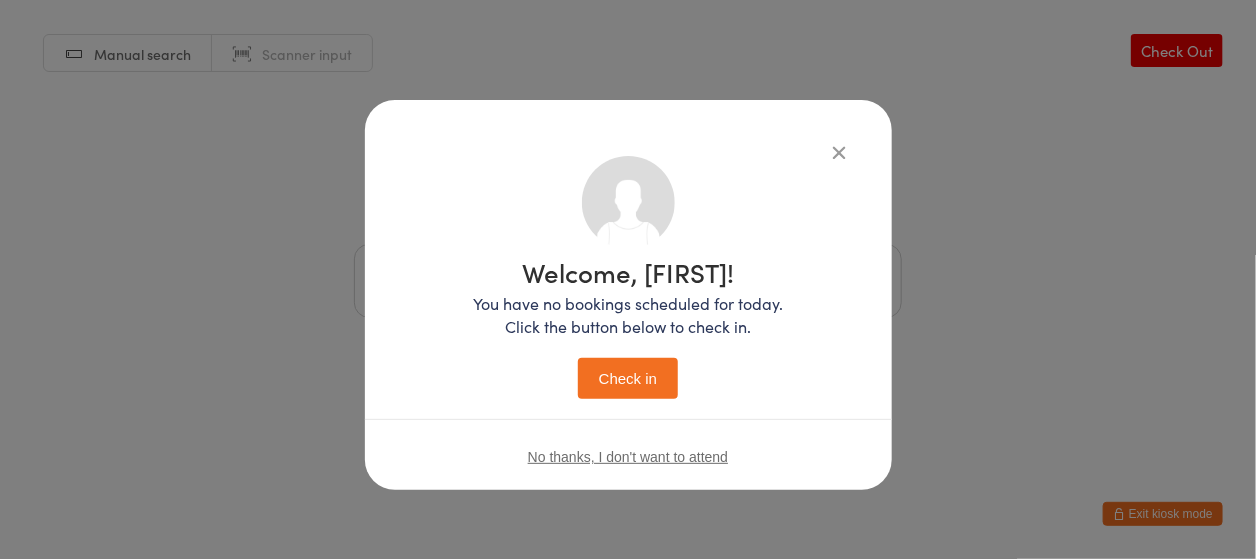 click on "Check in" at bounding box center (628, 378) 